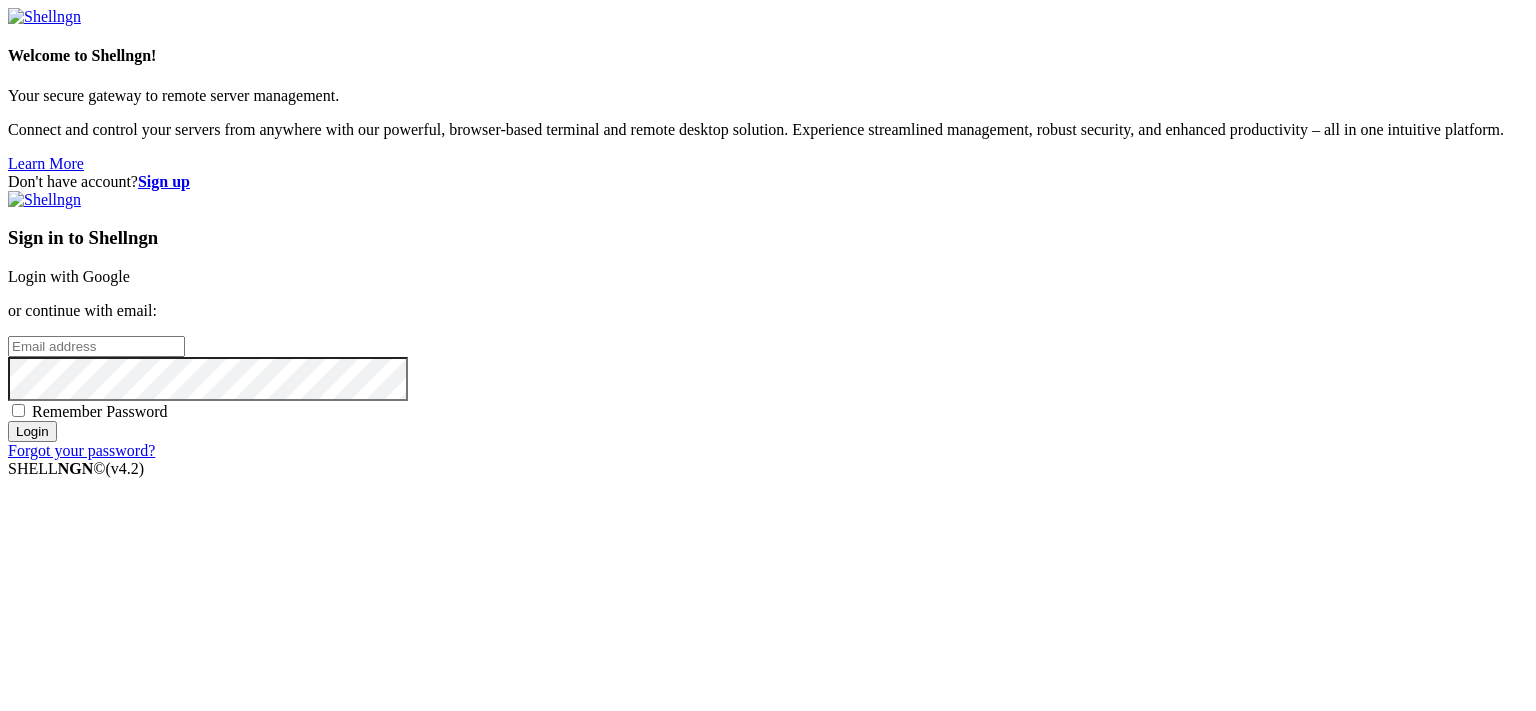 scroll, scrollTop: 0, scrollLeft: 0, axis: both 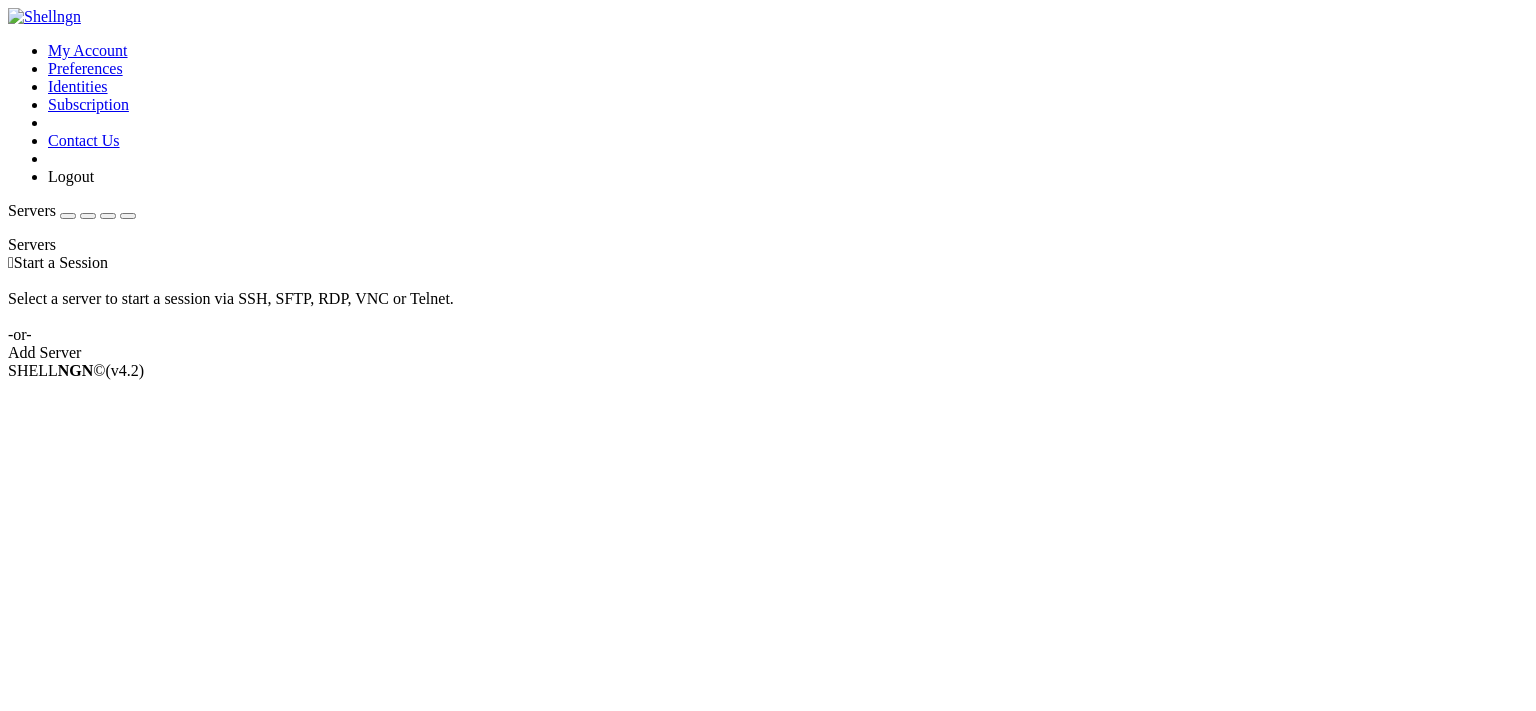 click on "Servers" at bounding box center [32, 210] 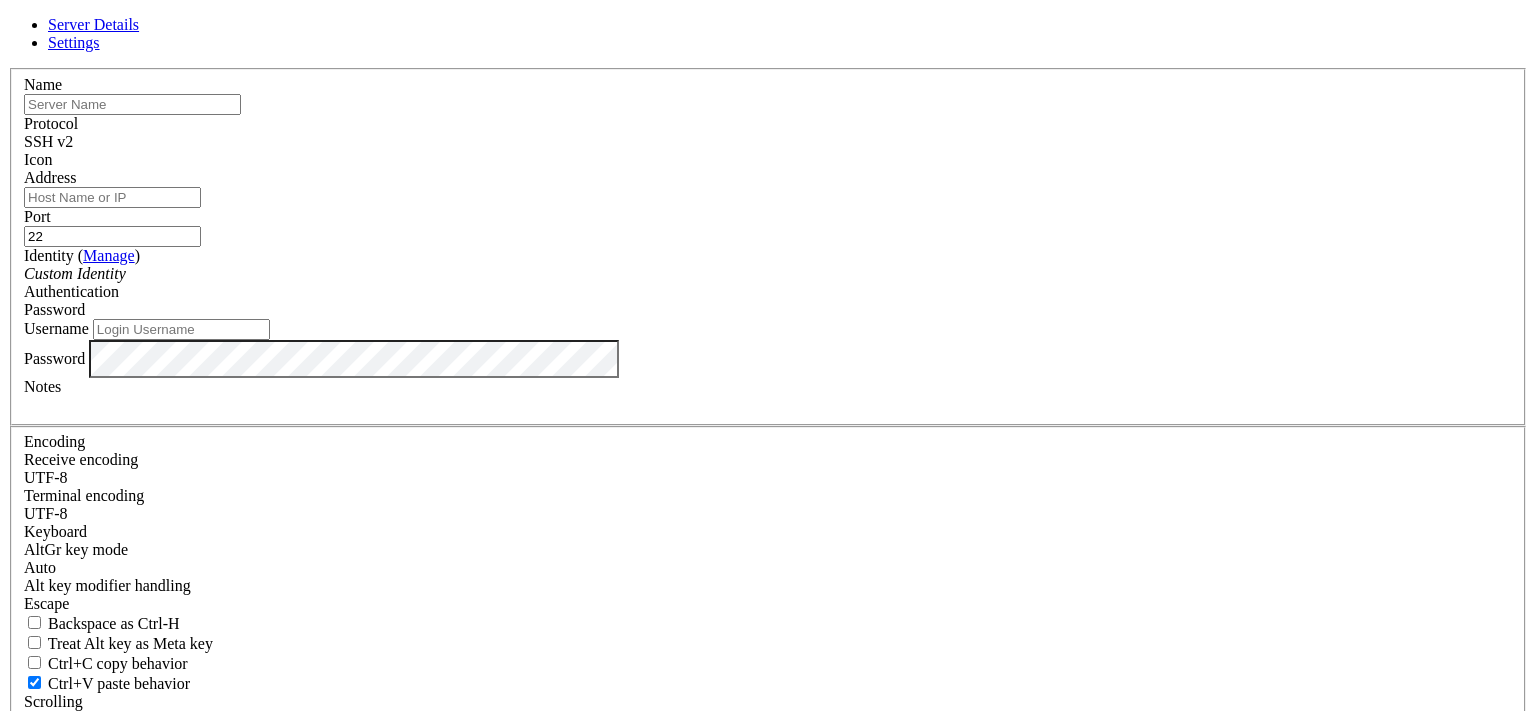click at bounding box center (132, 104) 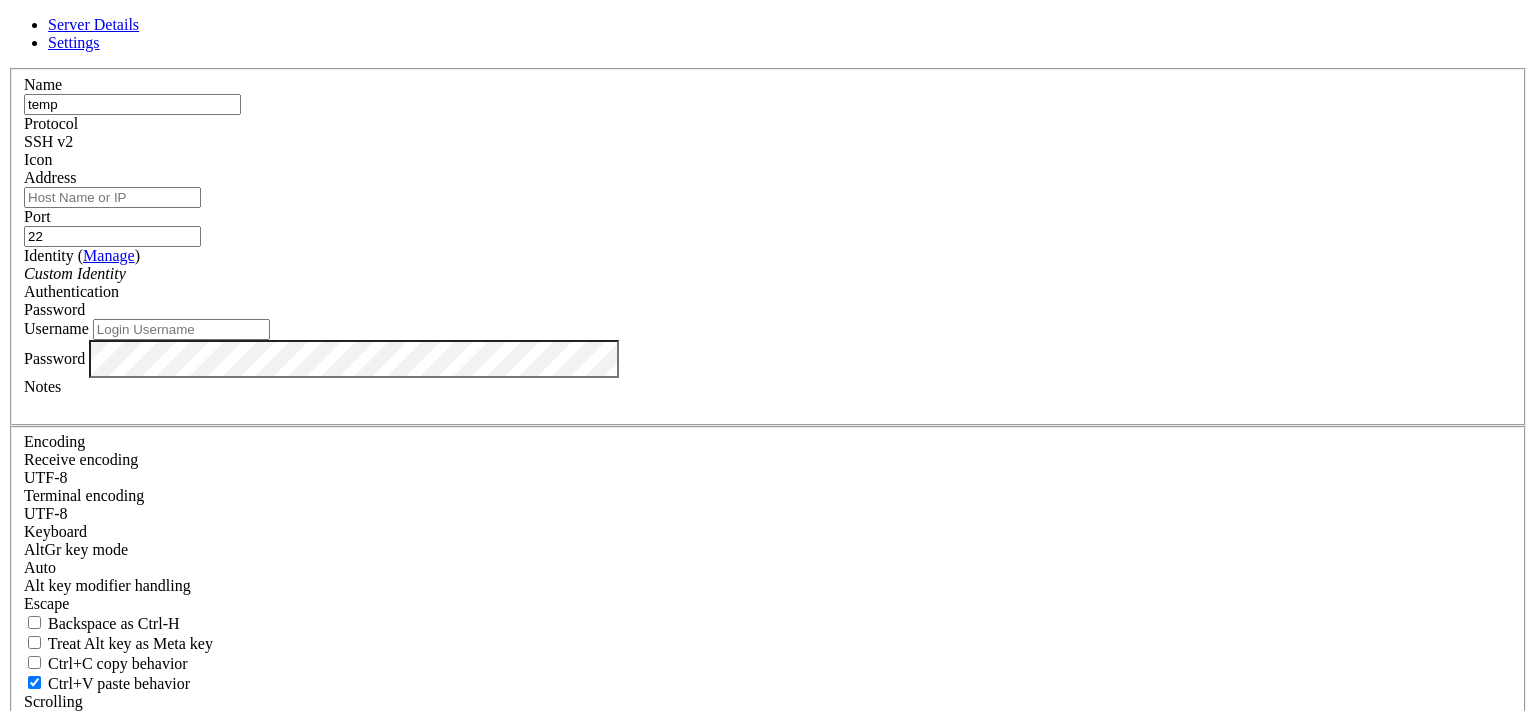 type on "temp" 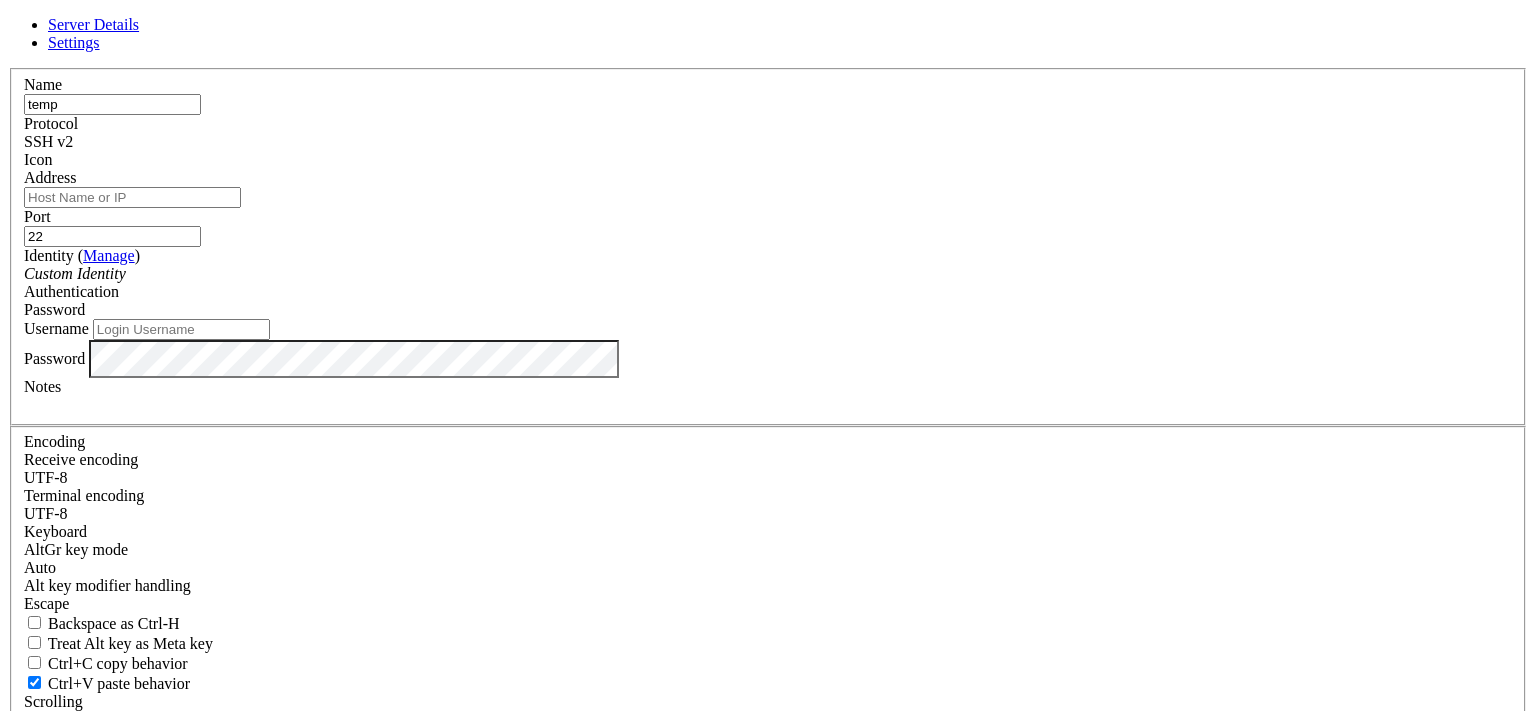 paste on "[TECHNICAL_ID]" 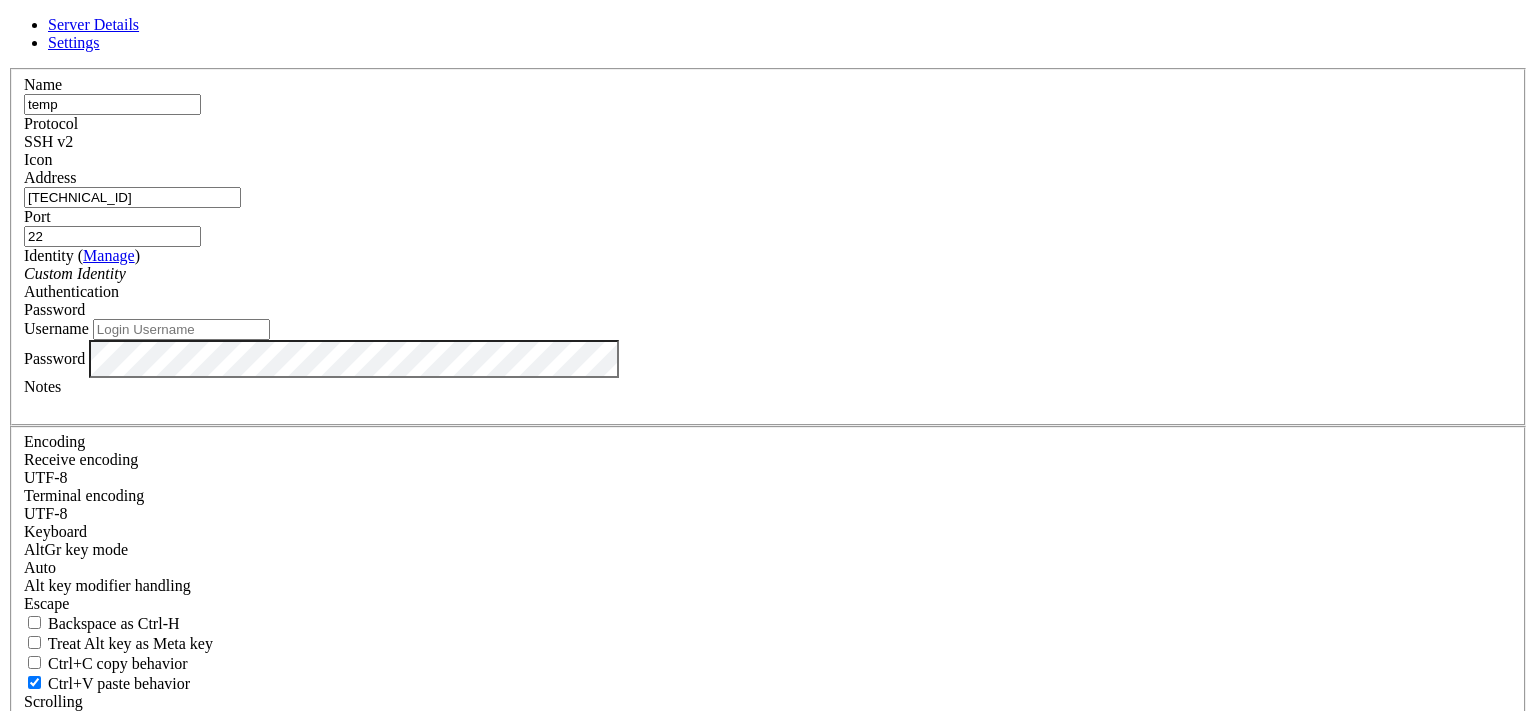 type on "[TECHNICAL_ID]" 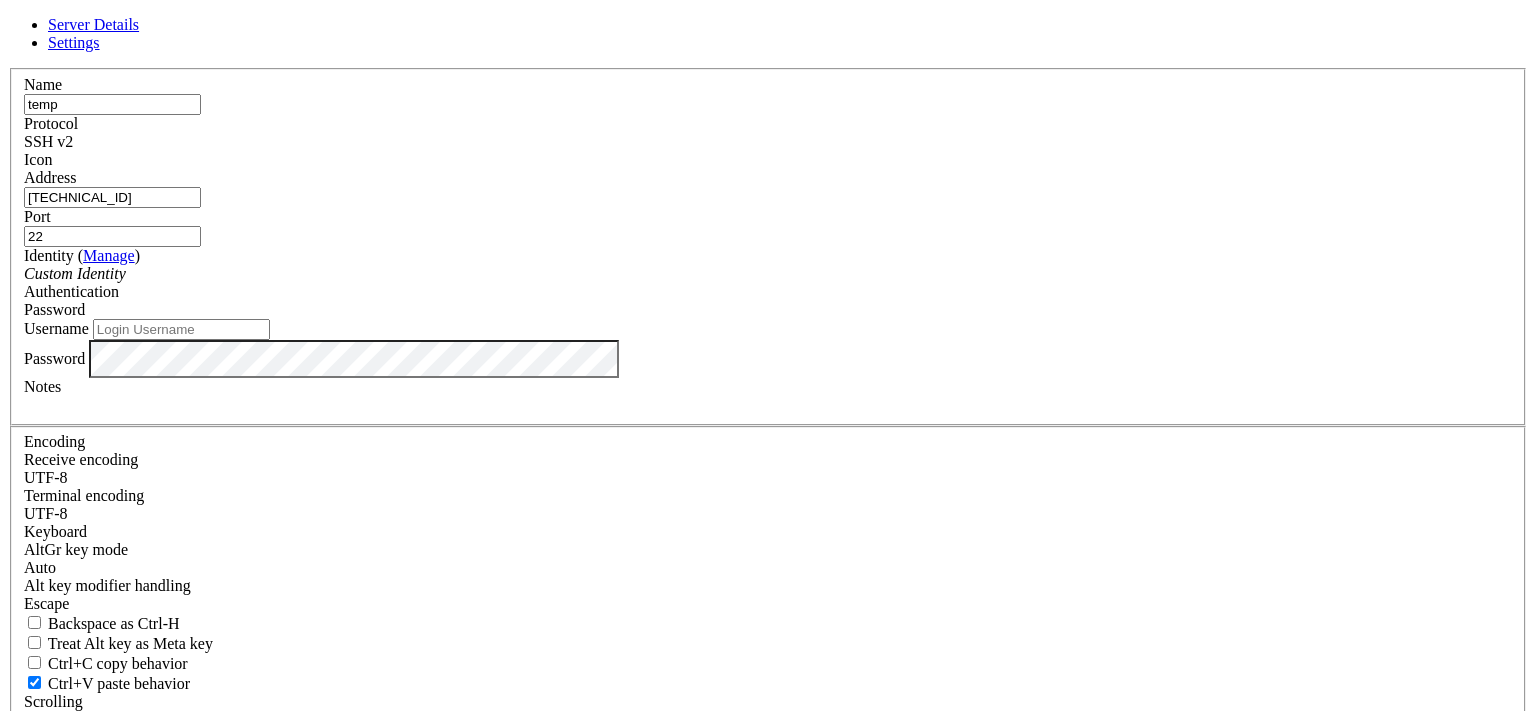 click on "Username" at bounding box center [181, 329] 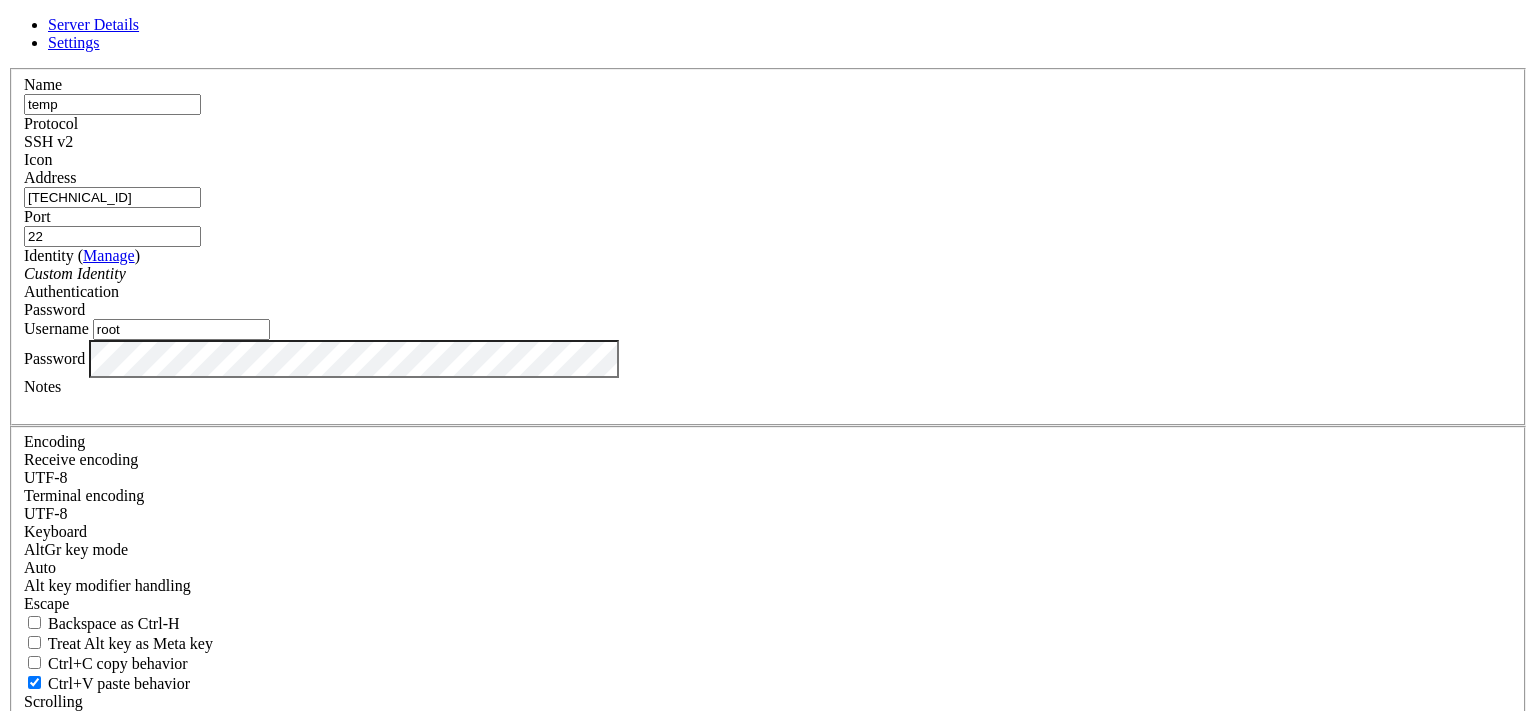 type on "root" 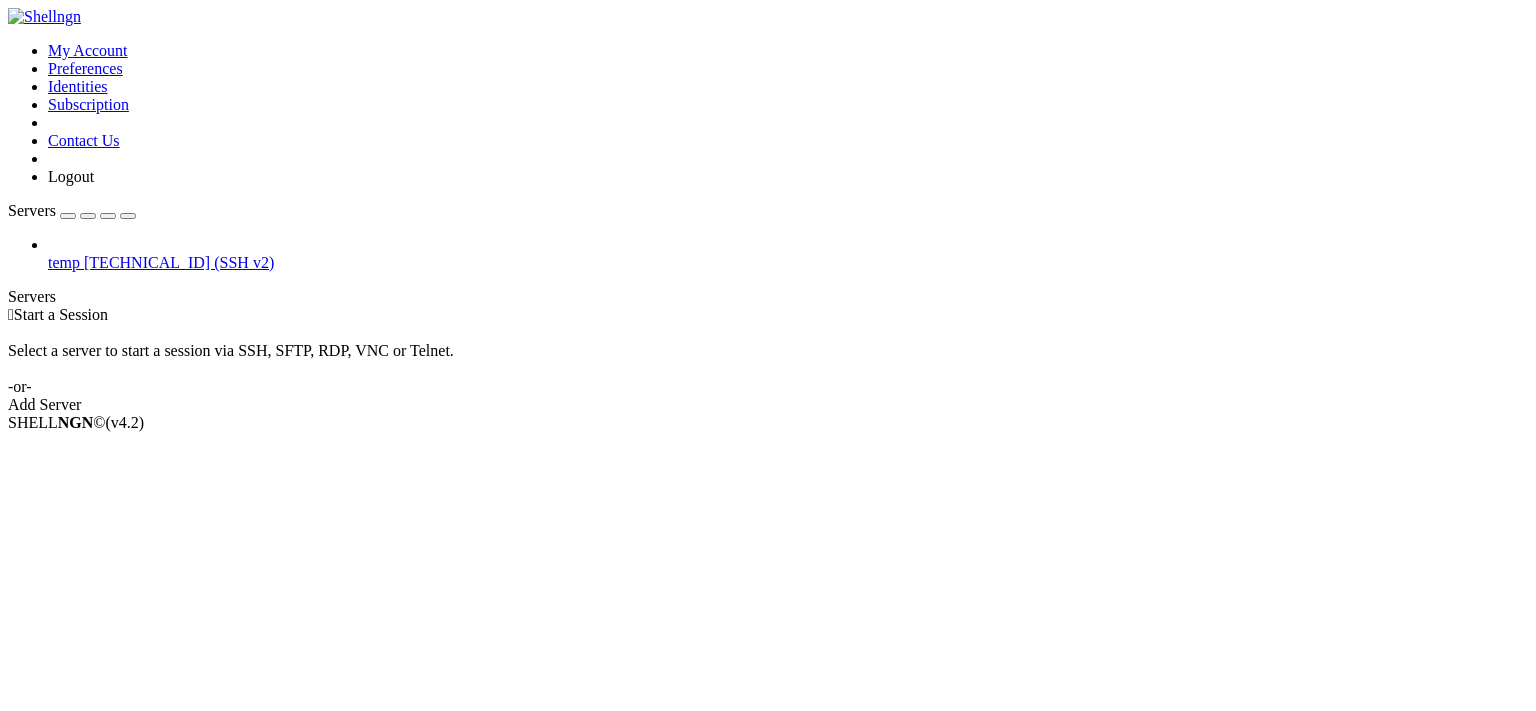 click on "[TECHNICAL_ID] (SSH v2)" at bounding box center [179, 262] 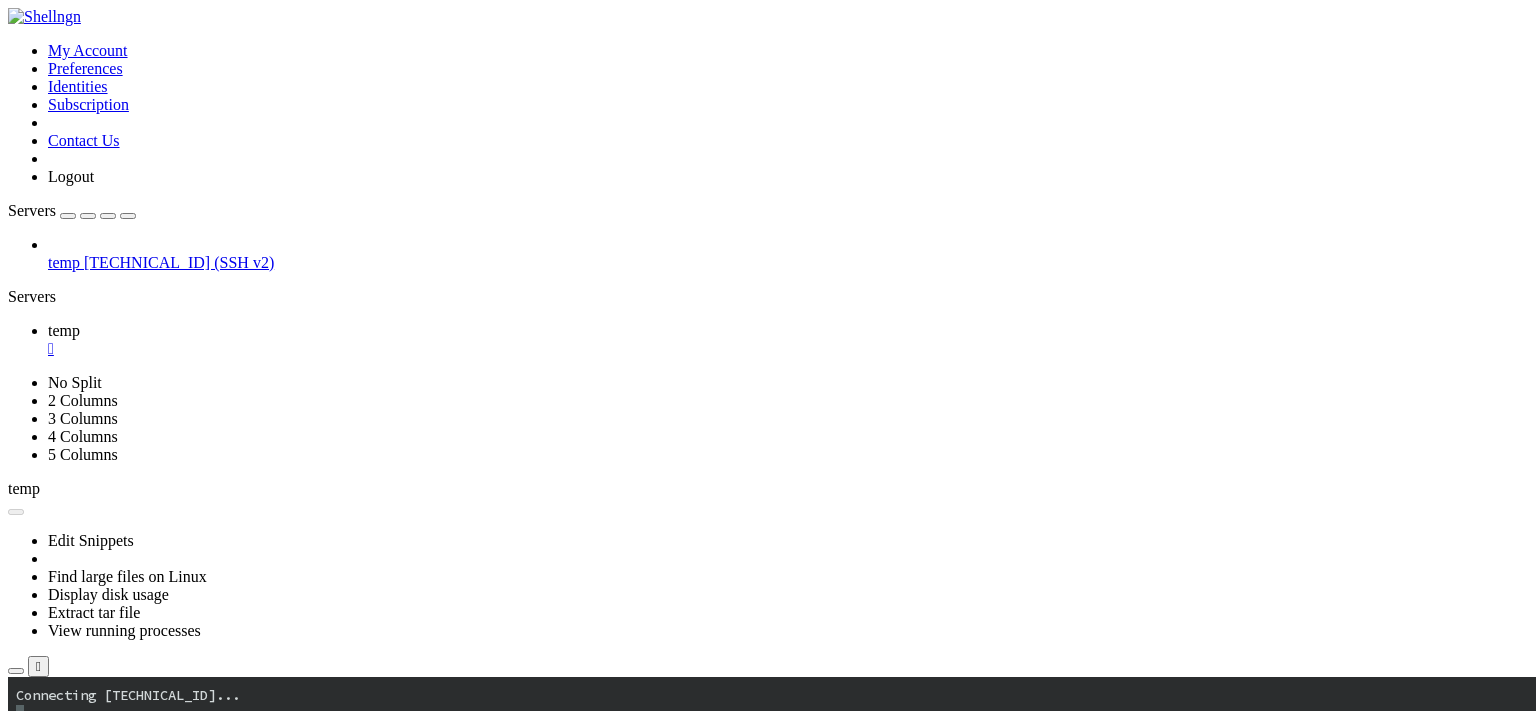 scroll, scrollTop: 0, scrollLeft: 0, axis: both 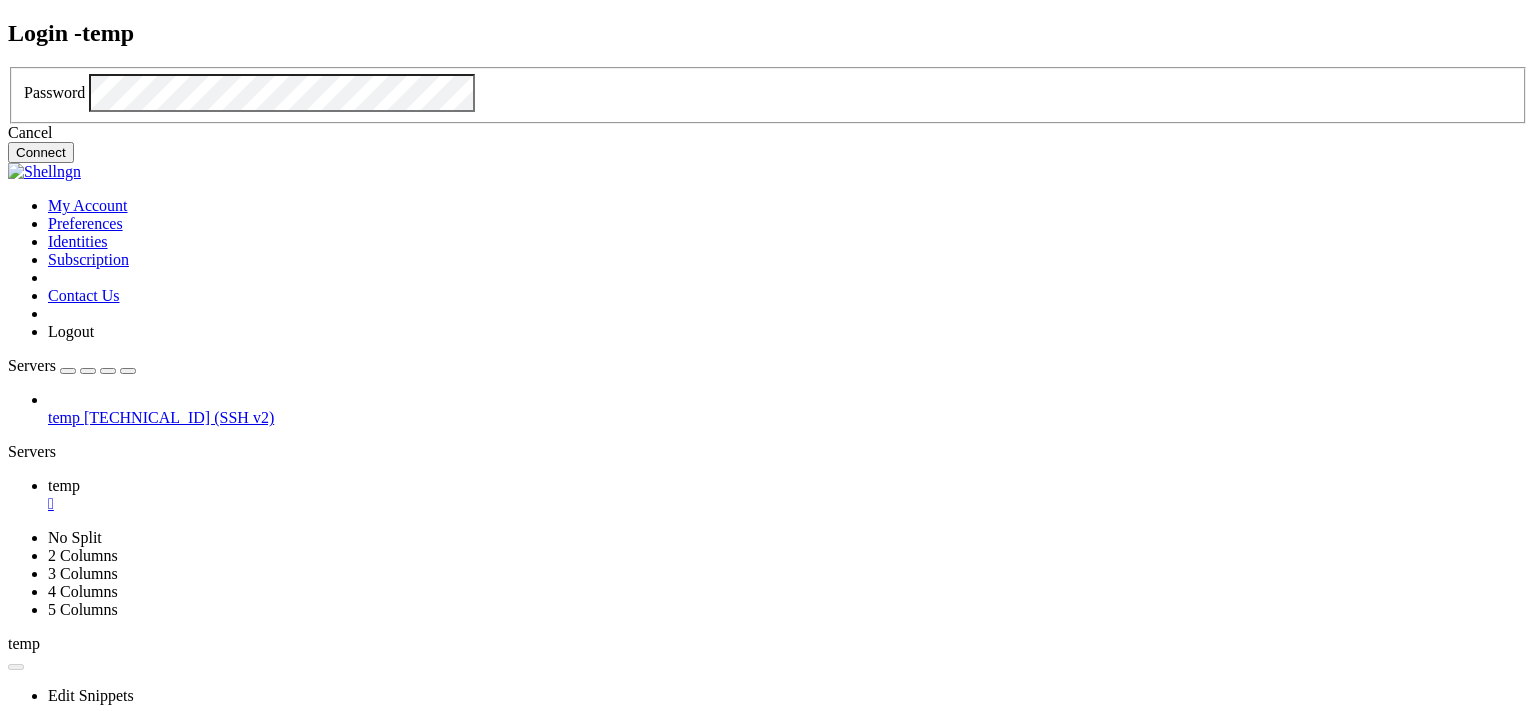 click on "Connect" at bounding box center [41, 152] 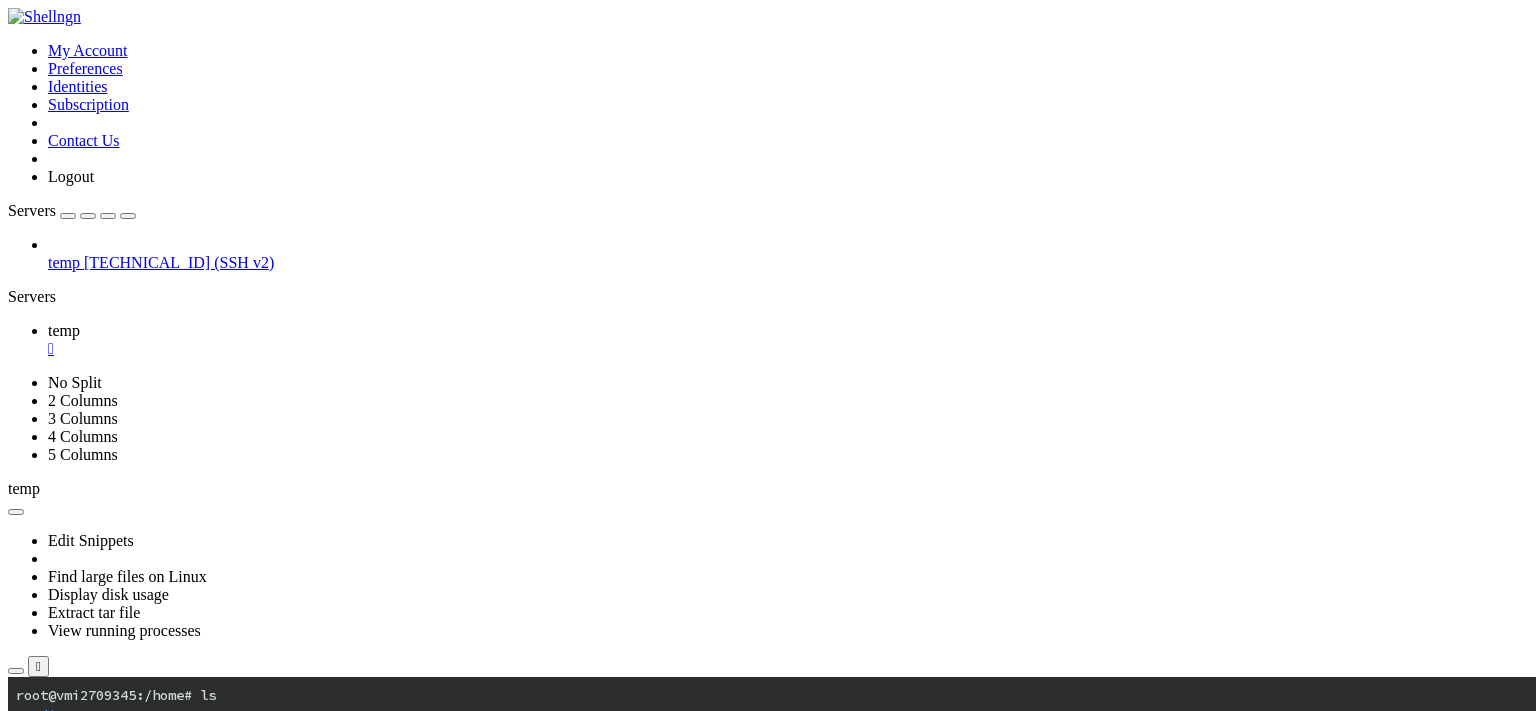 scroll, scrollTop: 840, scrollLeft: 0, axis: vertical 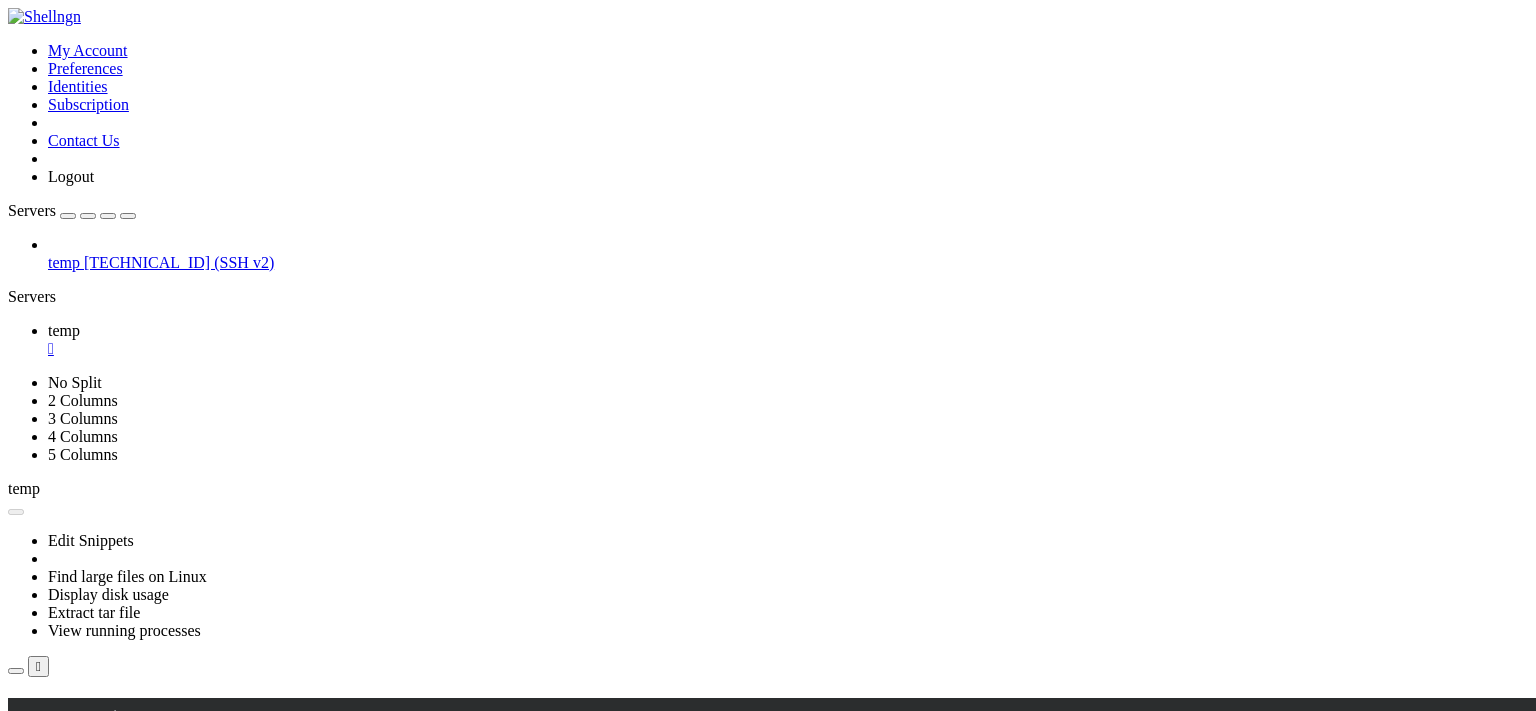 click on "Properties" at bounding box center (80, 963) 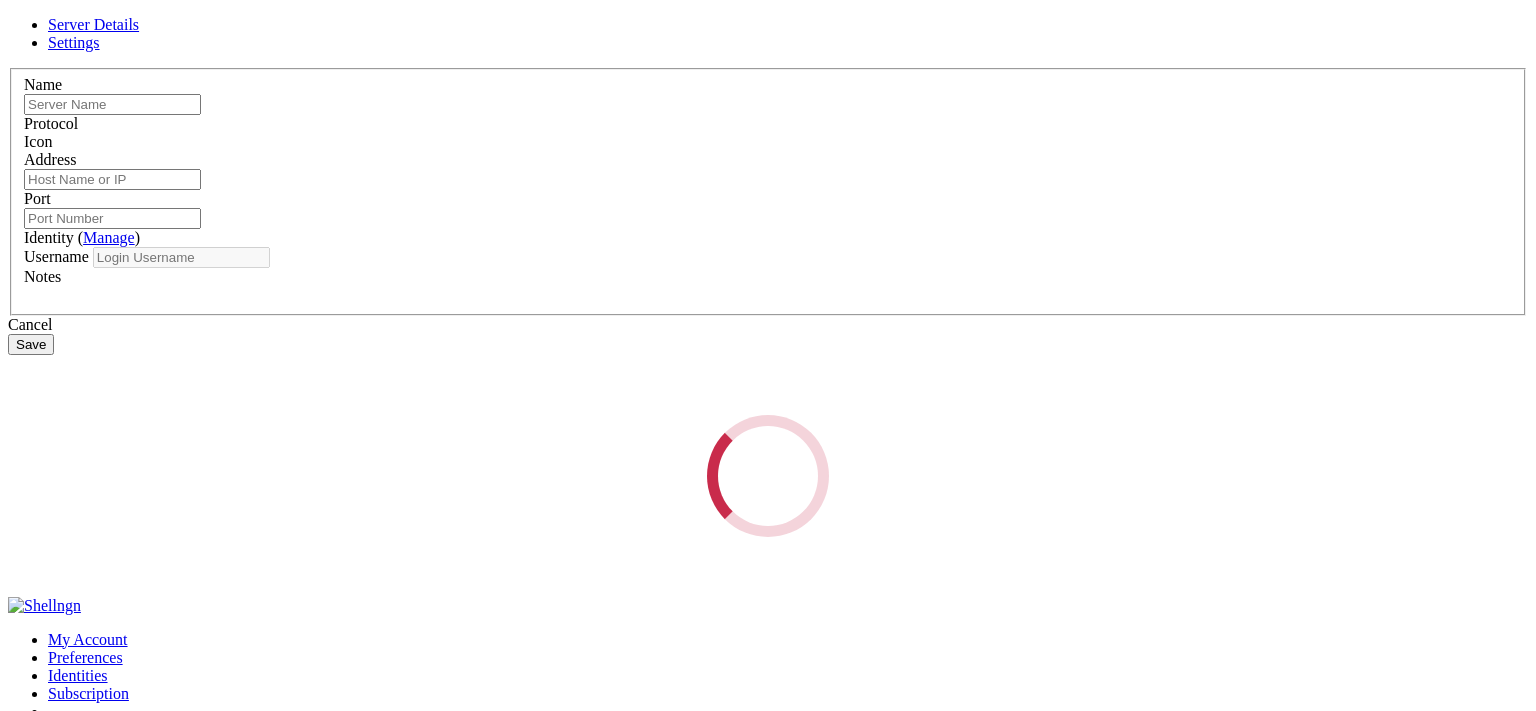 type on "temp" 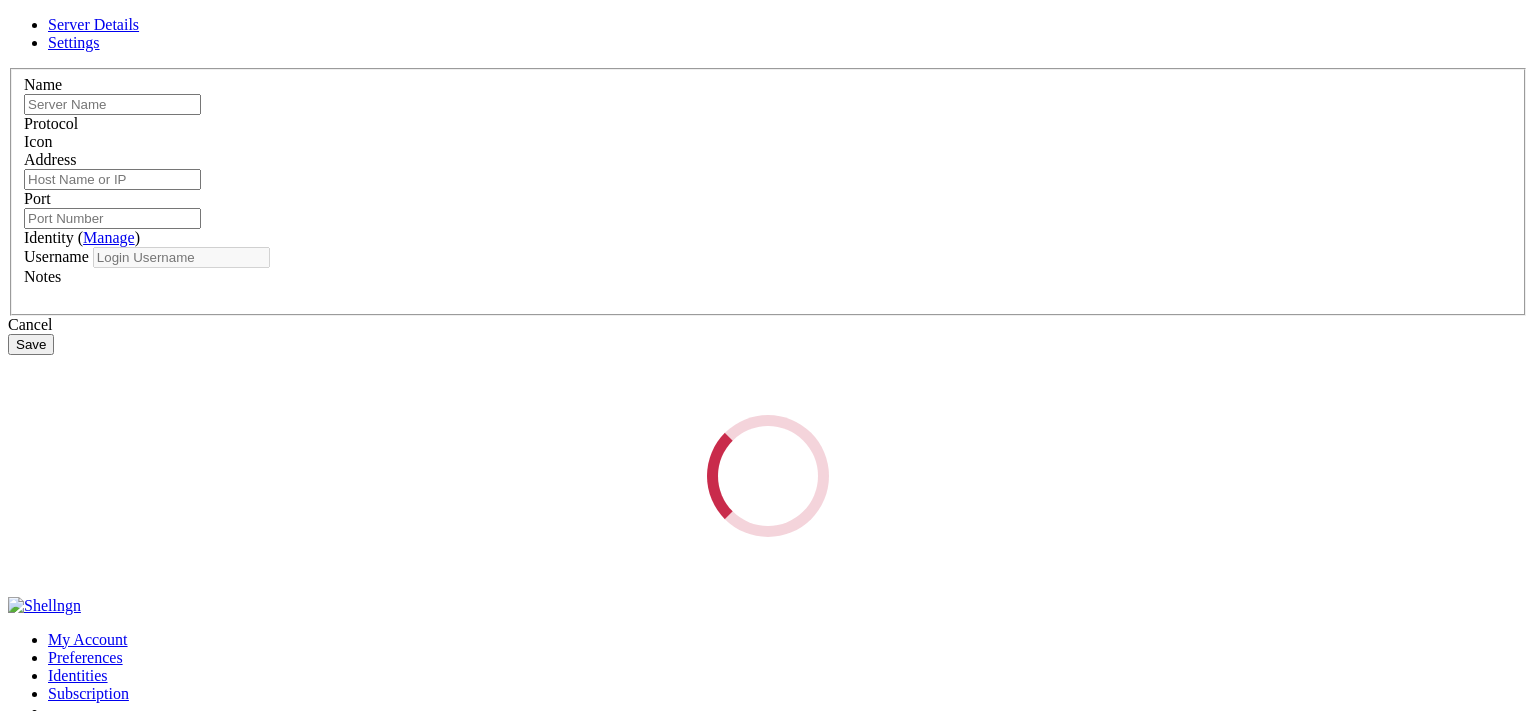 type on "[TECHNICAL_ID]" 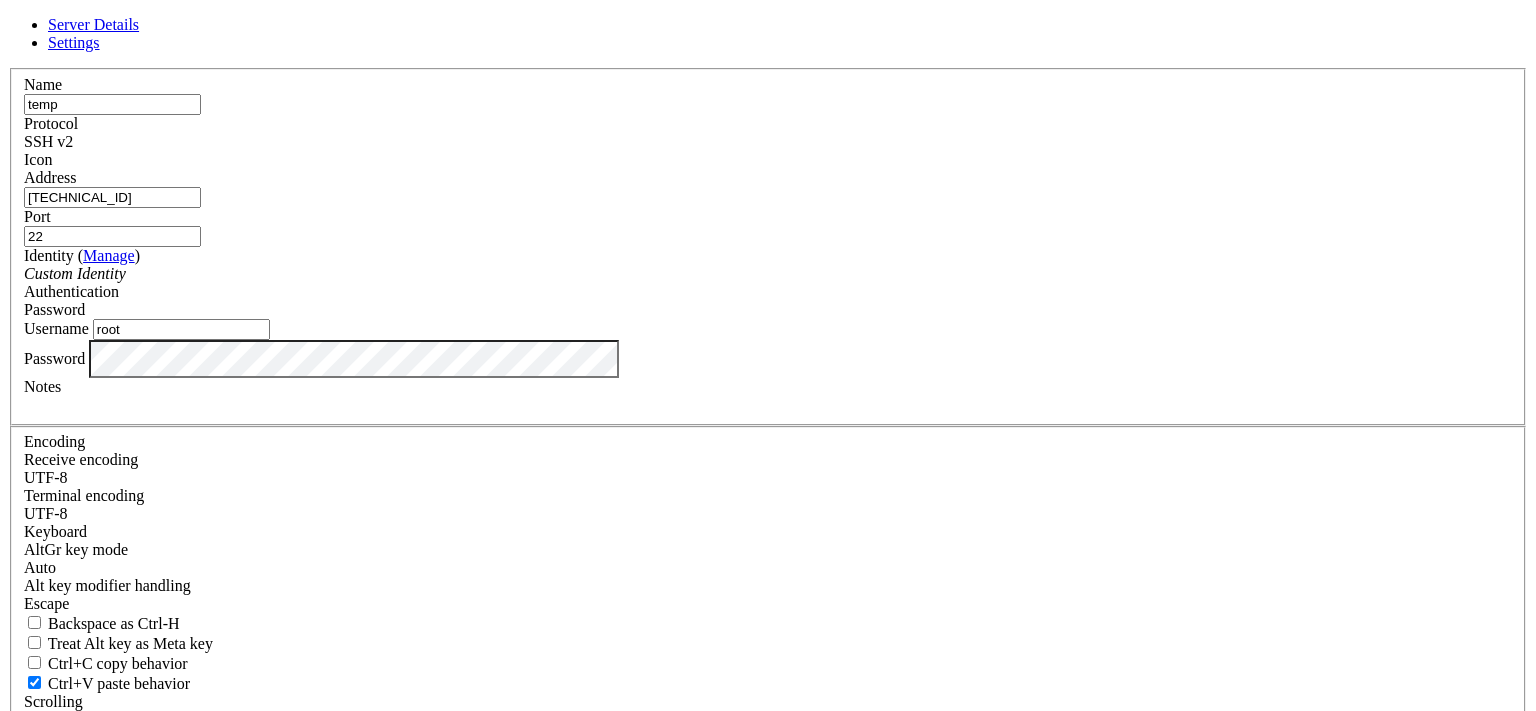 drag, startPoint x: 568, startPoint y: 390, endPoint x: 491, endPoint y: 395, distance: 77.16217 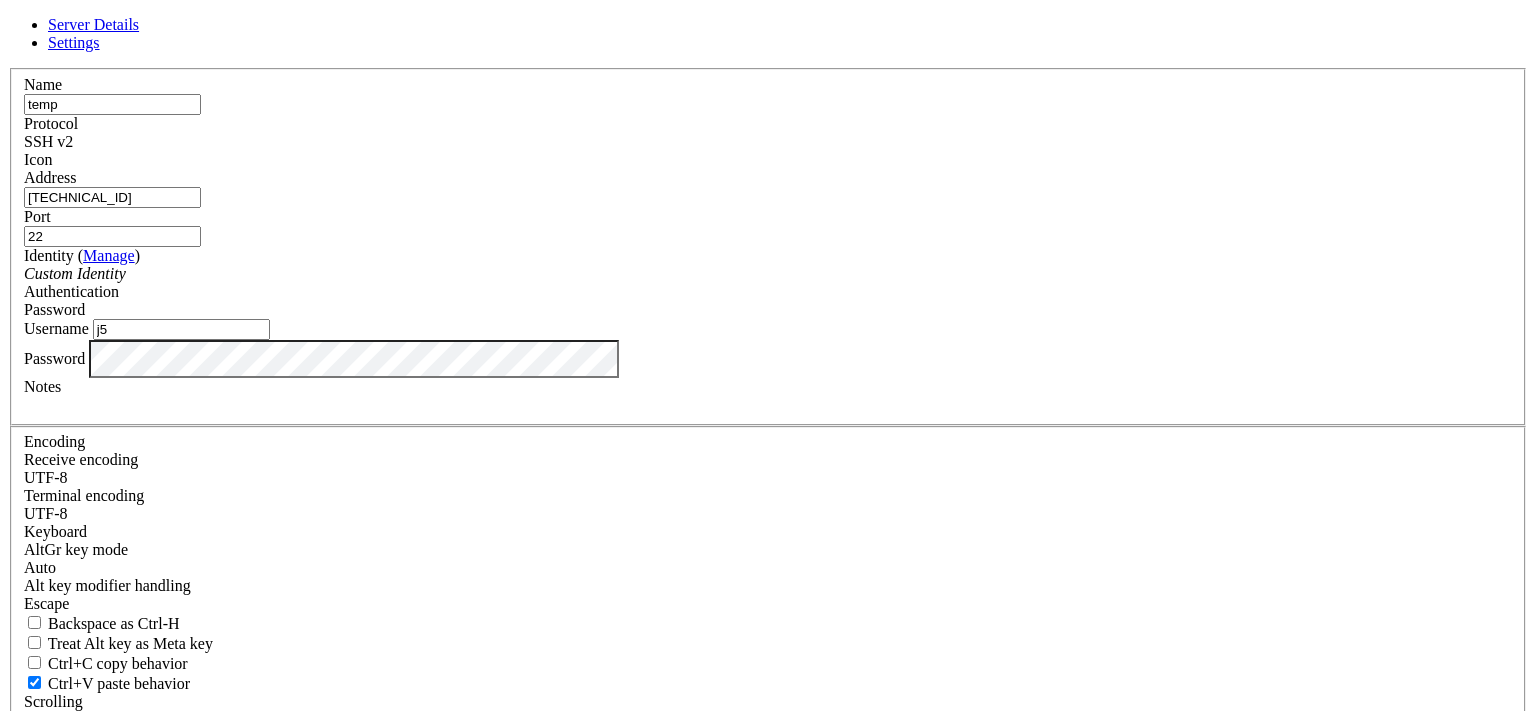 type on "j5" 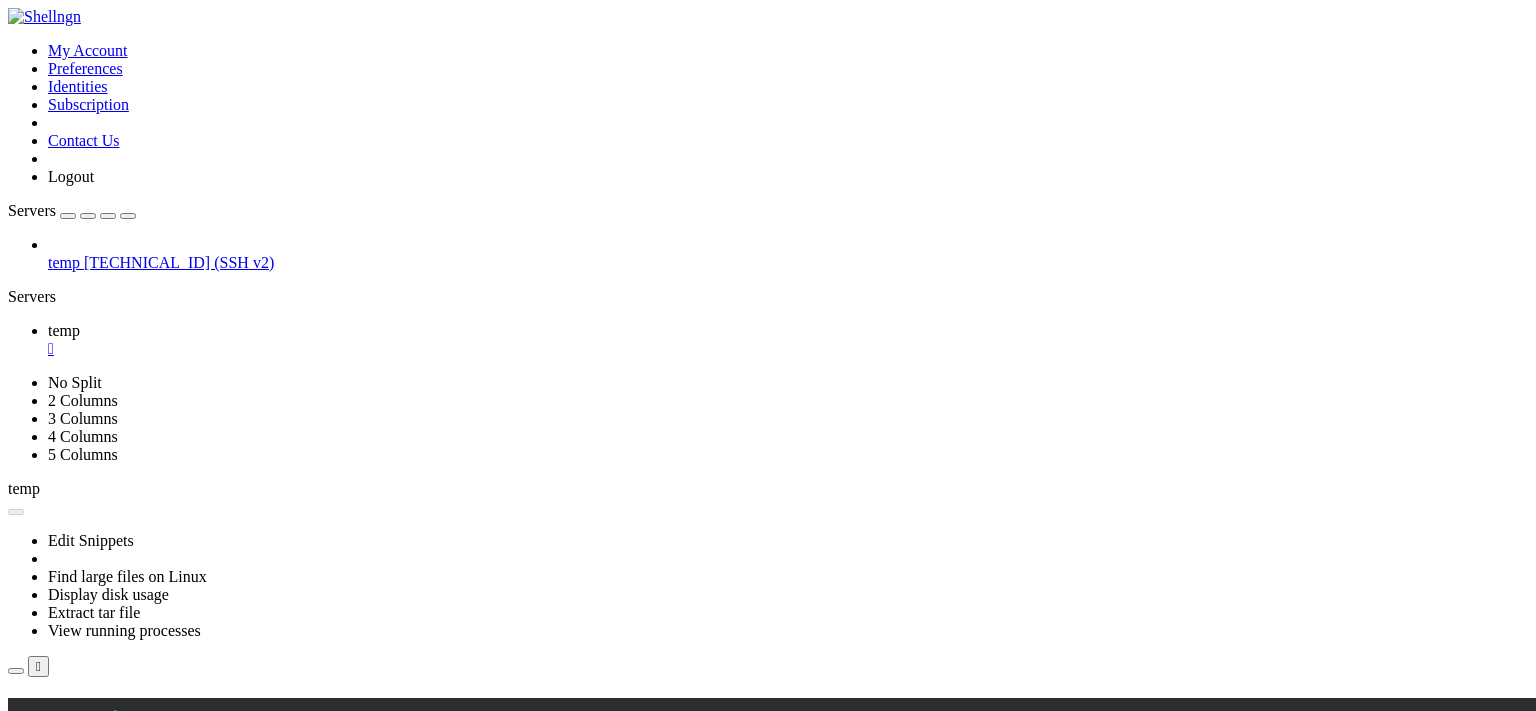 click on "Reconnect" at bounding box center (48, 726) 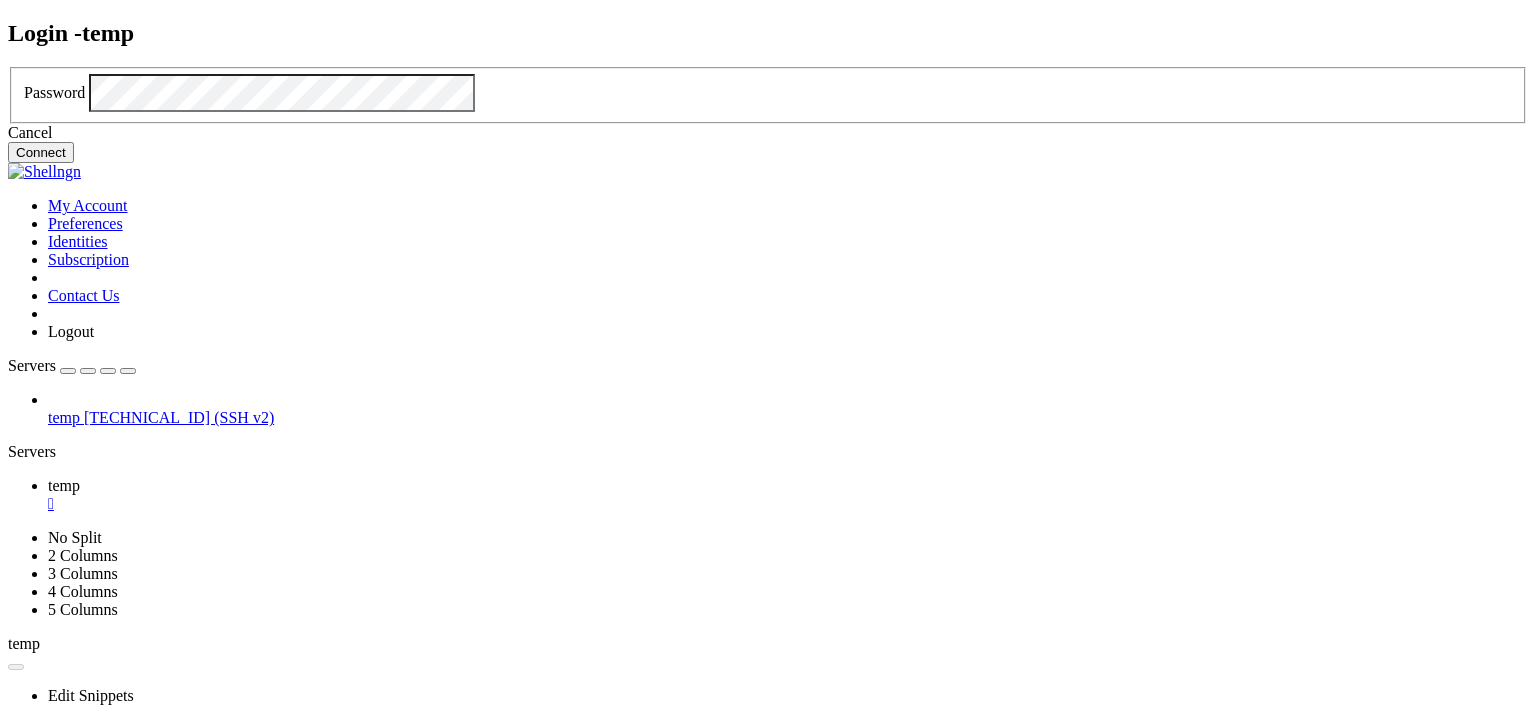 click on "Connect" at bounding box center (41, 152) 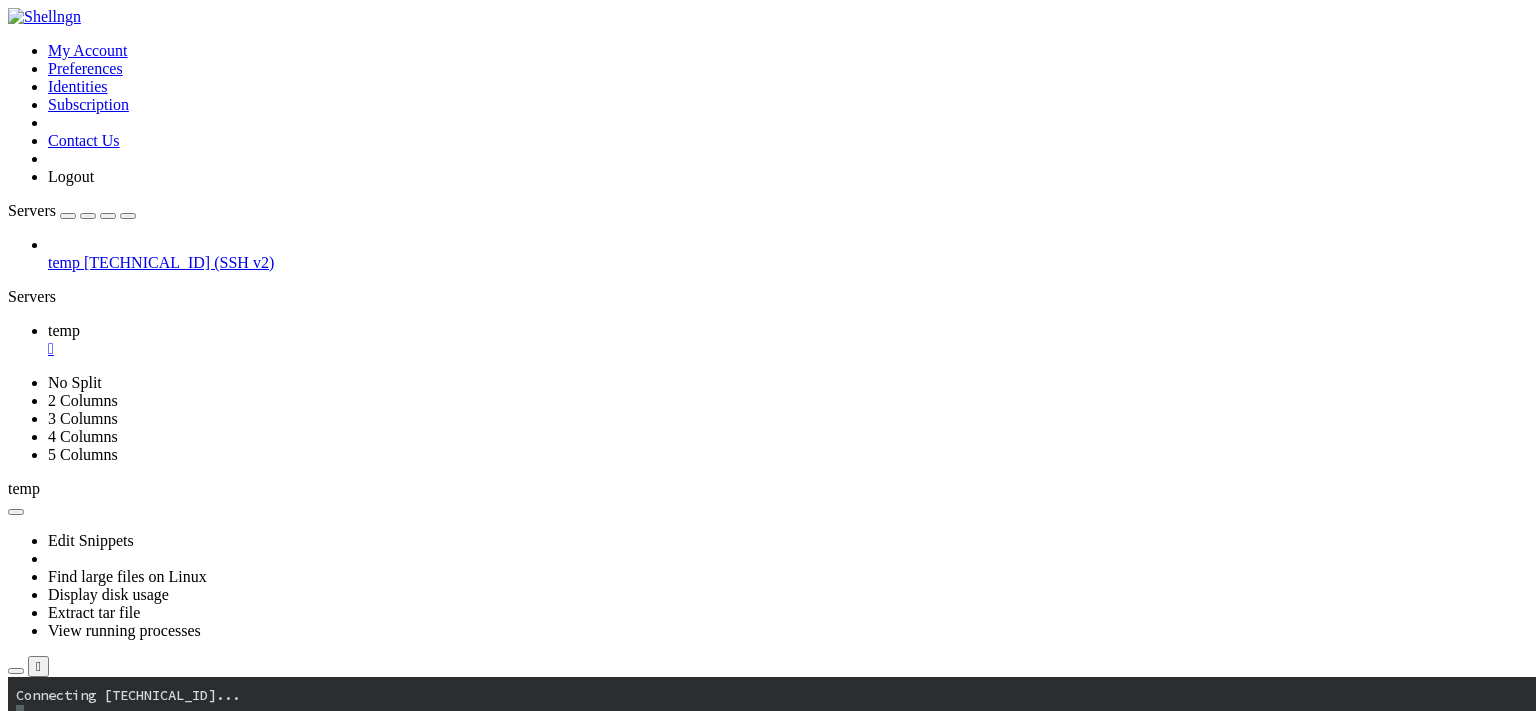 scroll, scrollTop: 980, scrollLeft: 0, axis: vertical 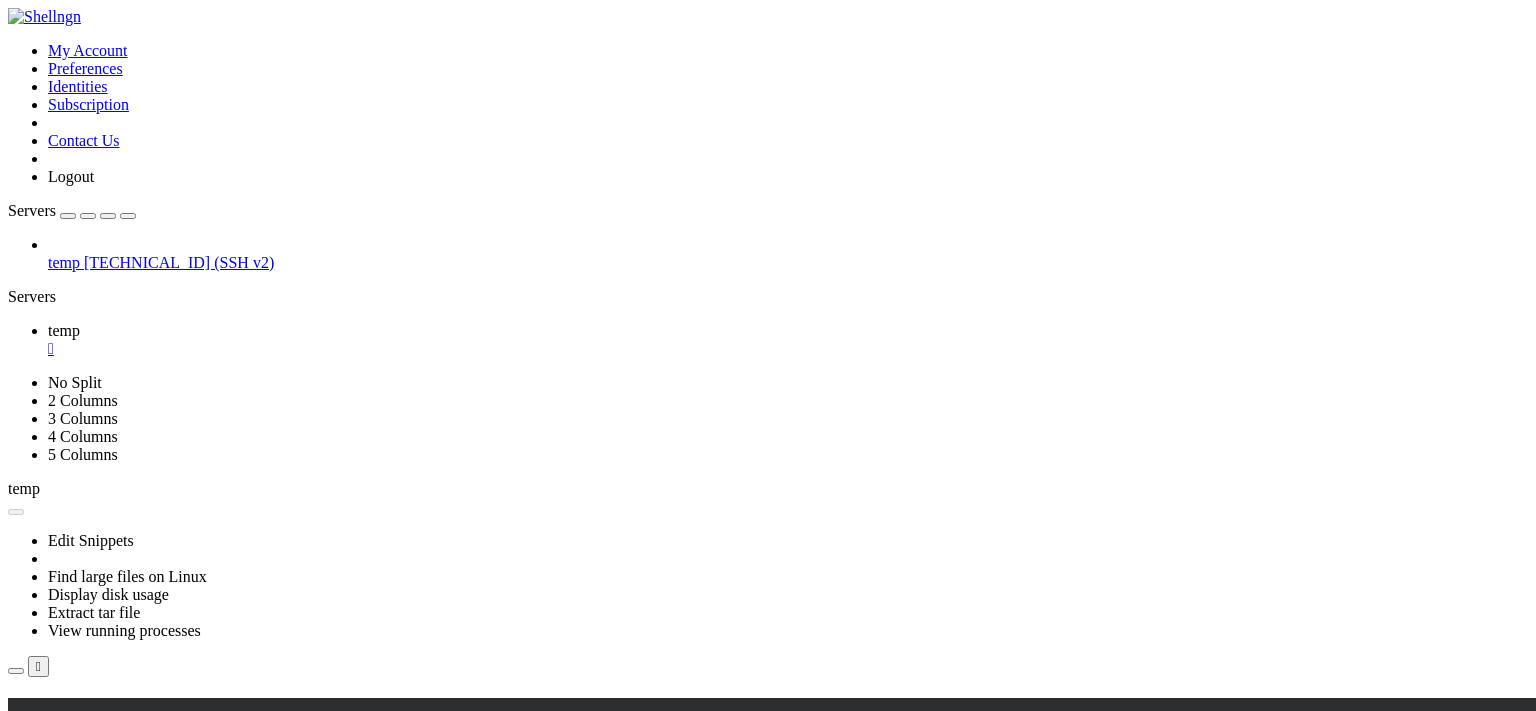 click on "" at bounding box center (788, 349) 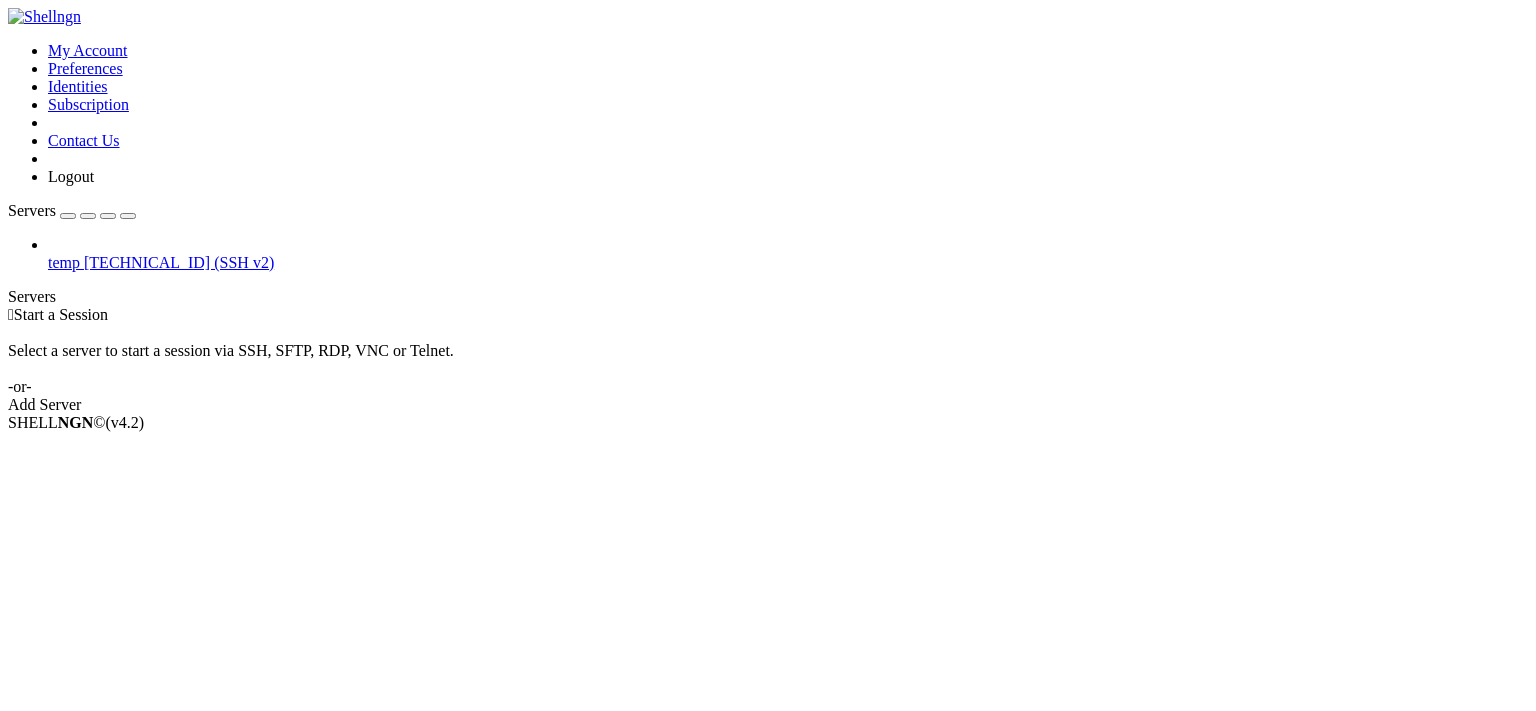 click on "[TECHNICAL_ID] (SSH v2)" at bounding box center [179, 262] 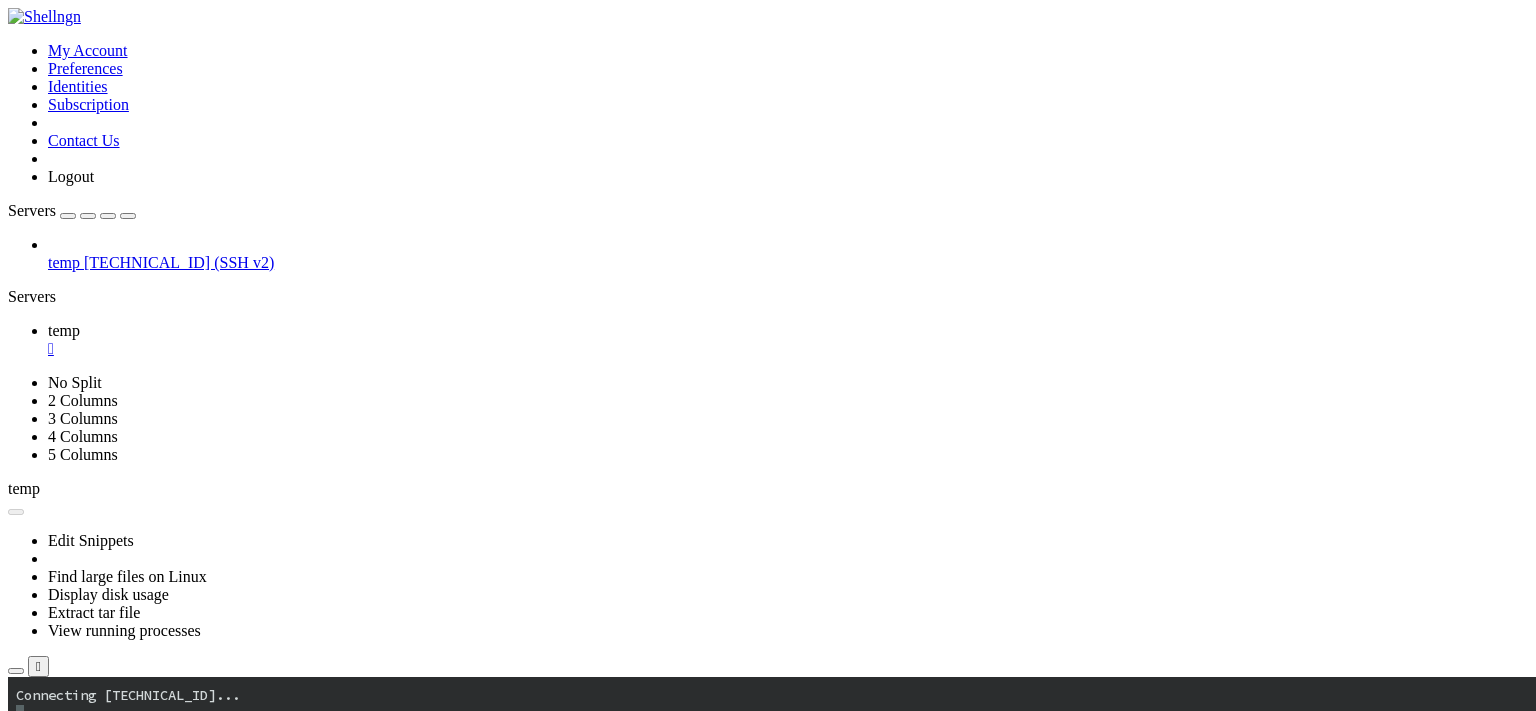 scroll, scrollTop: 0, scrollLeft: 0, axis: both 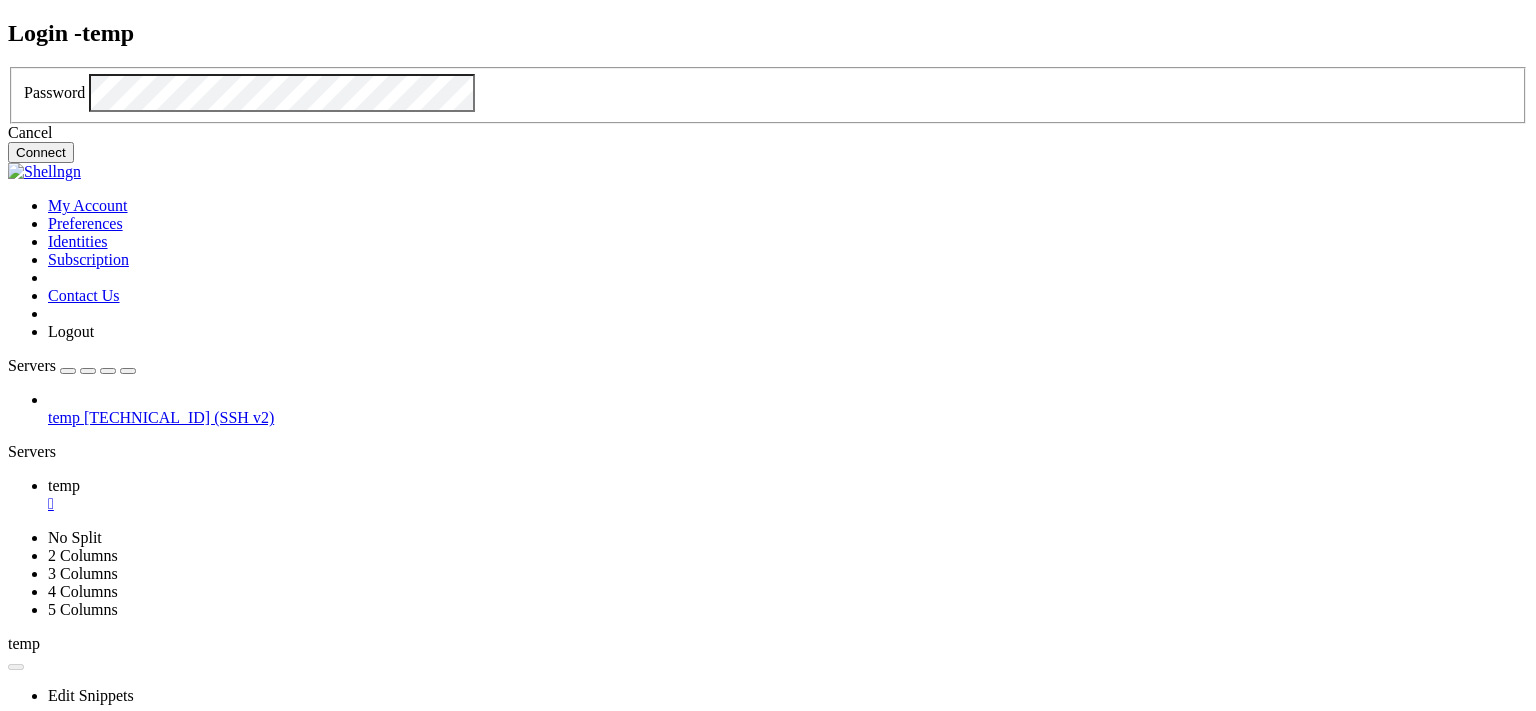 click on "Connect" at bounding box center (41, 152) 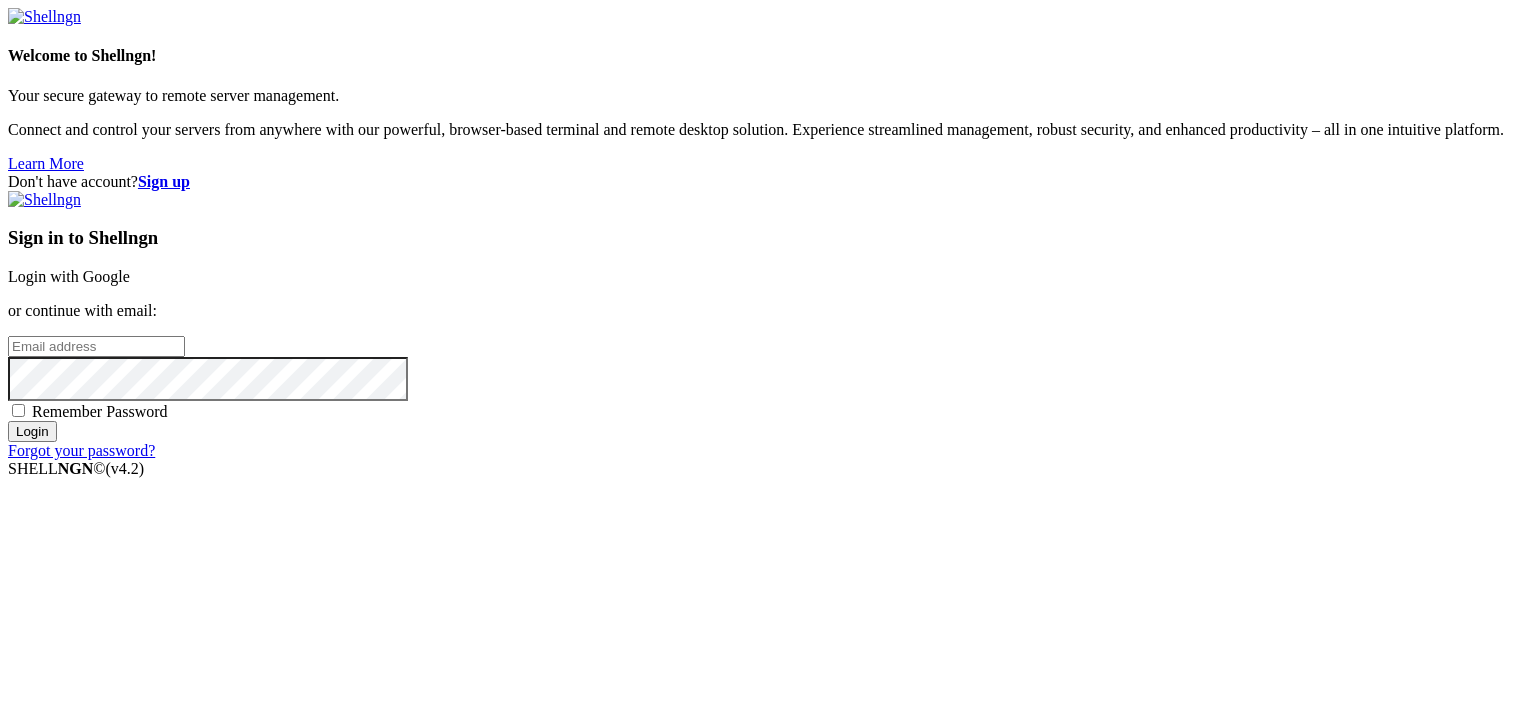 scroll, scrollTop: 0, scrollLeft: 0, axis: both 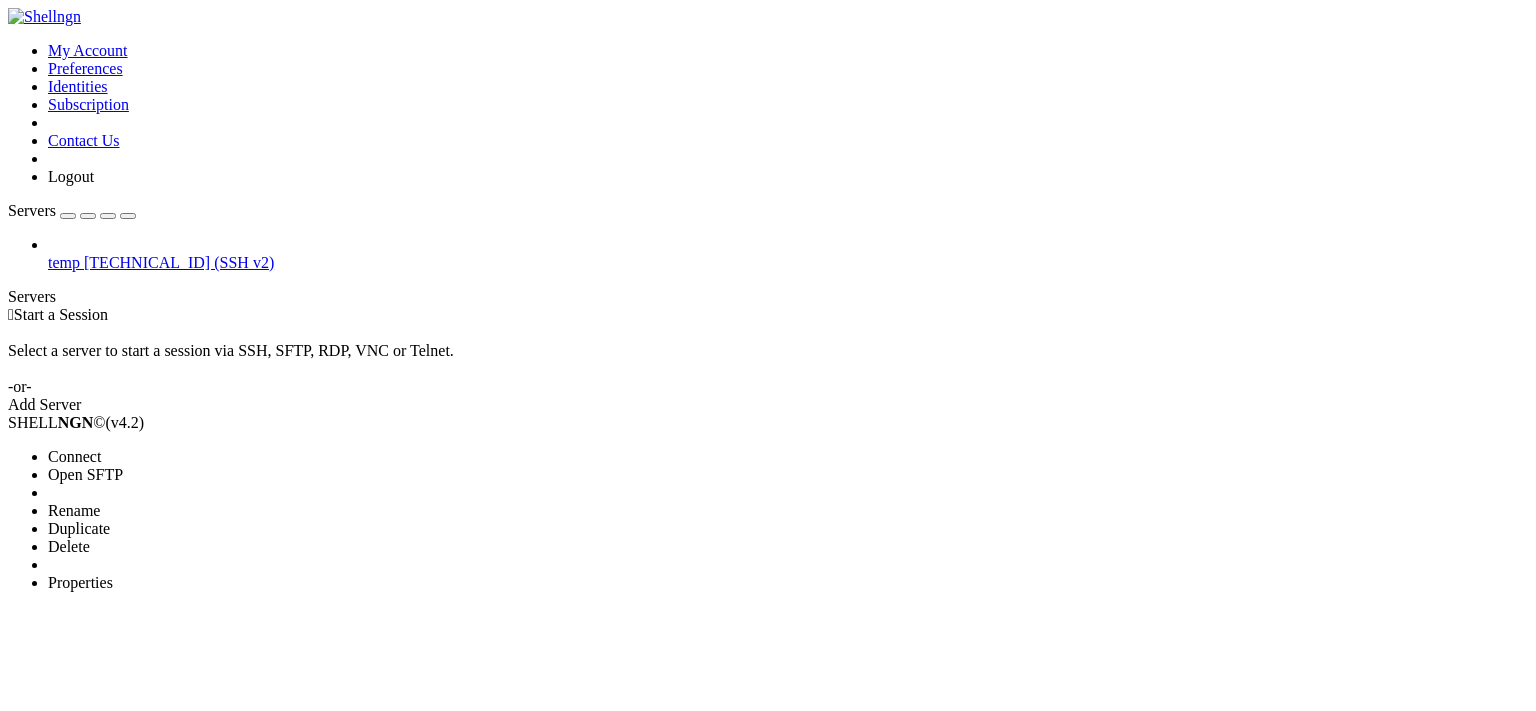 click on "Properties" at bounding box center [80, 582] 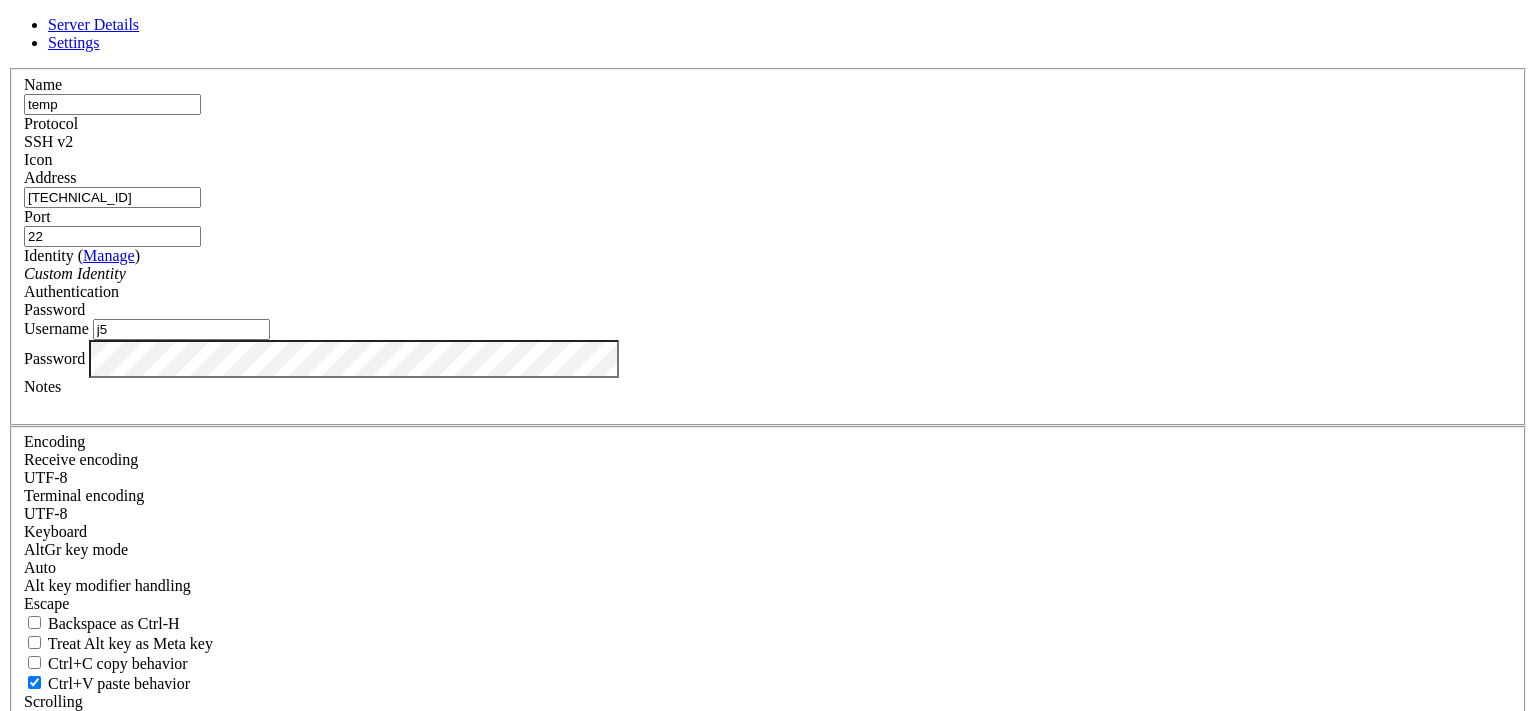 drag, startPoint x: 579, startPoint y: 394, endPoint x: 502, endPoint y: 378, distance: 78.64477 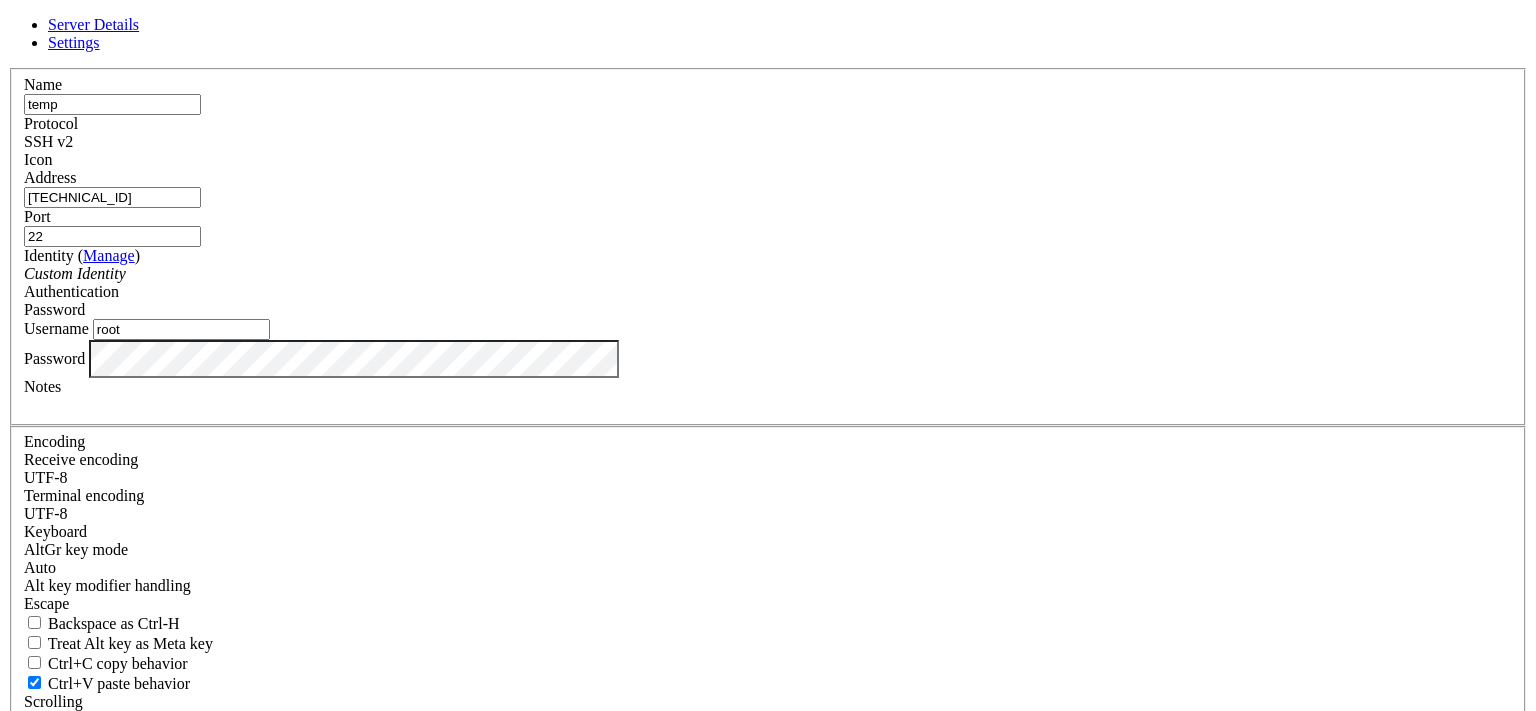 type on "root" 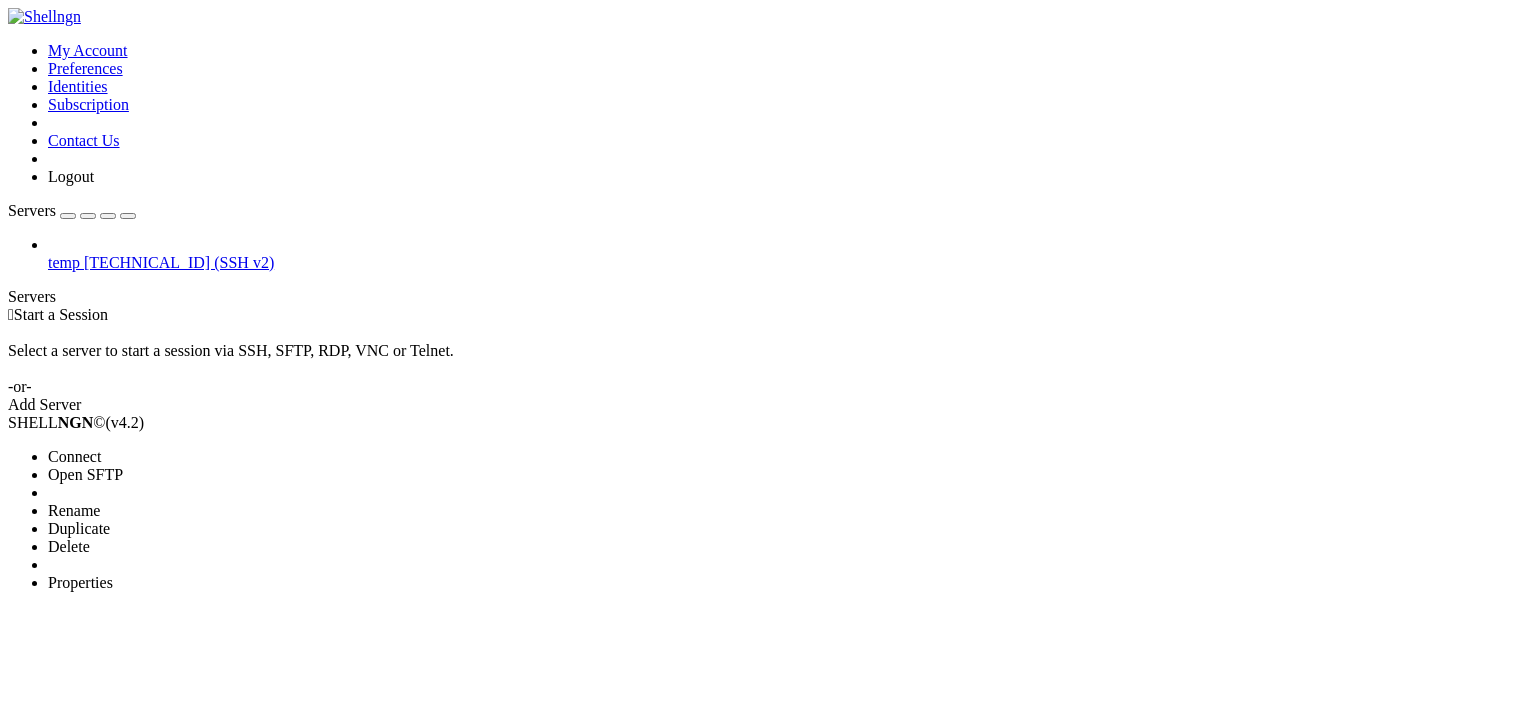 click on "Properties" at bounding box center [80, 582] 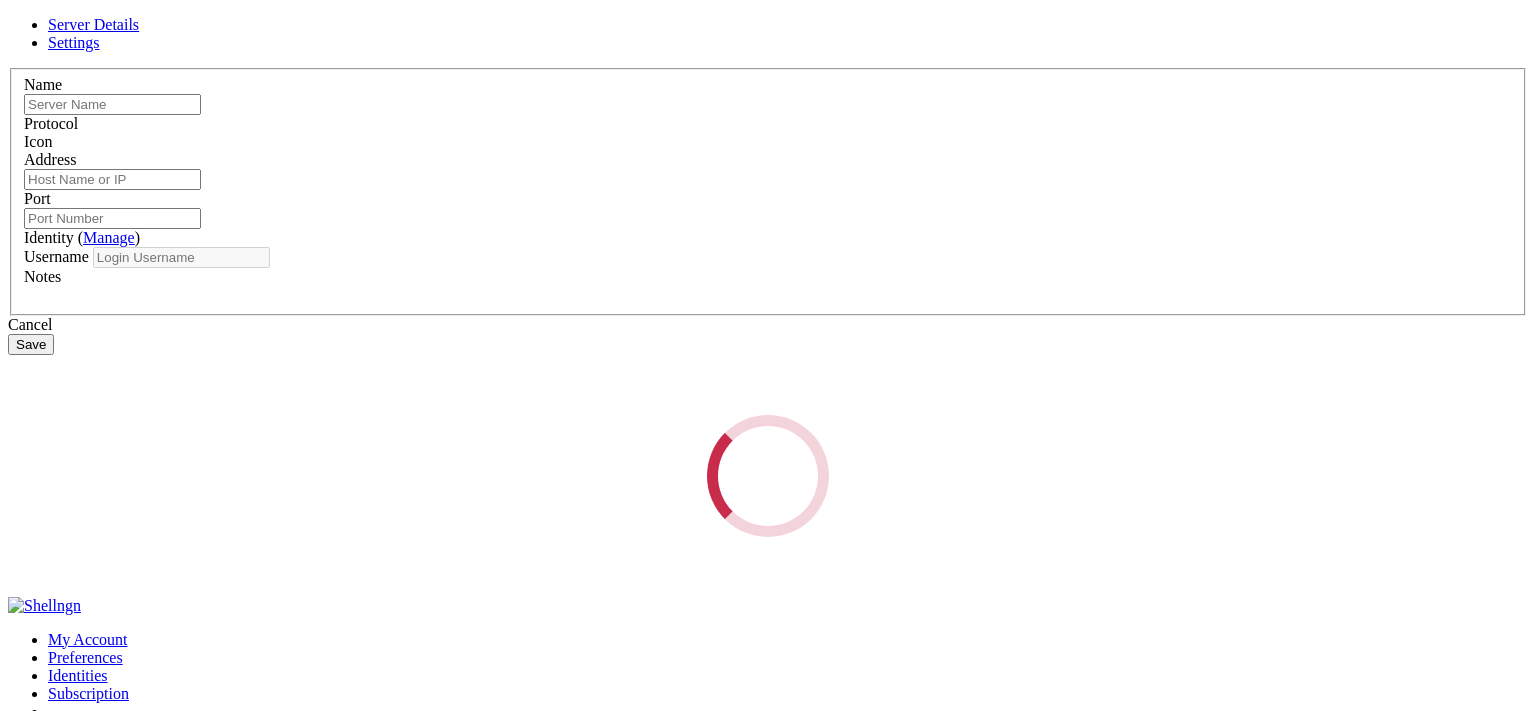 type on "temp" 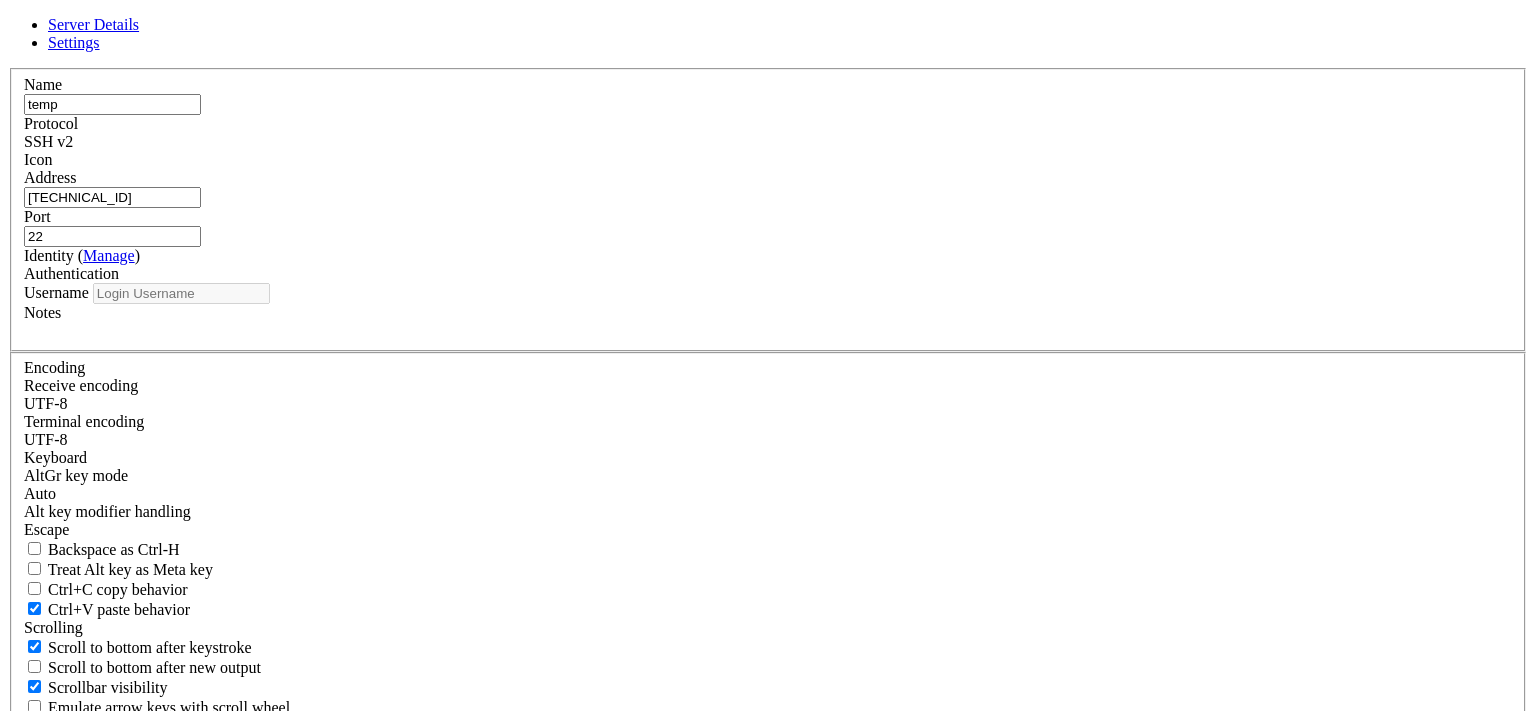 type on "root" 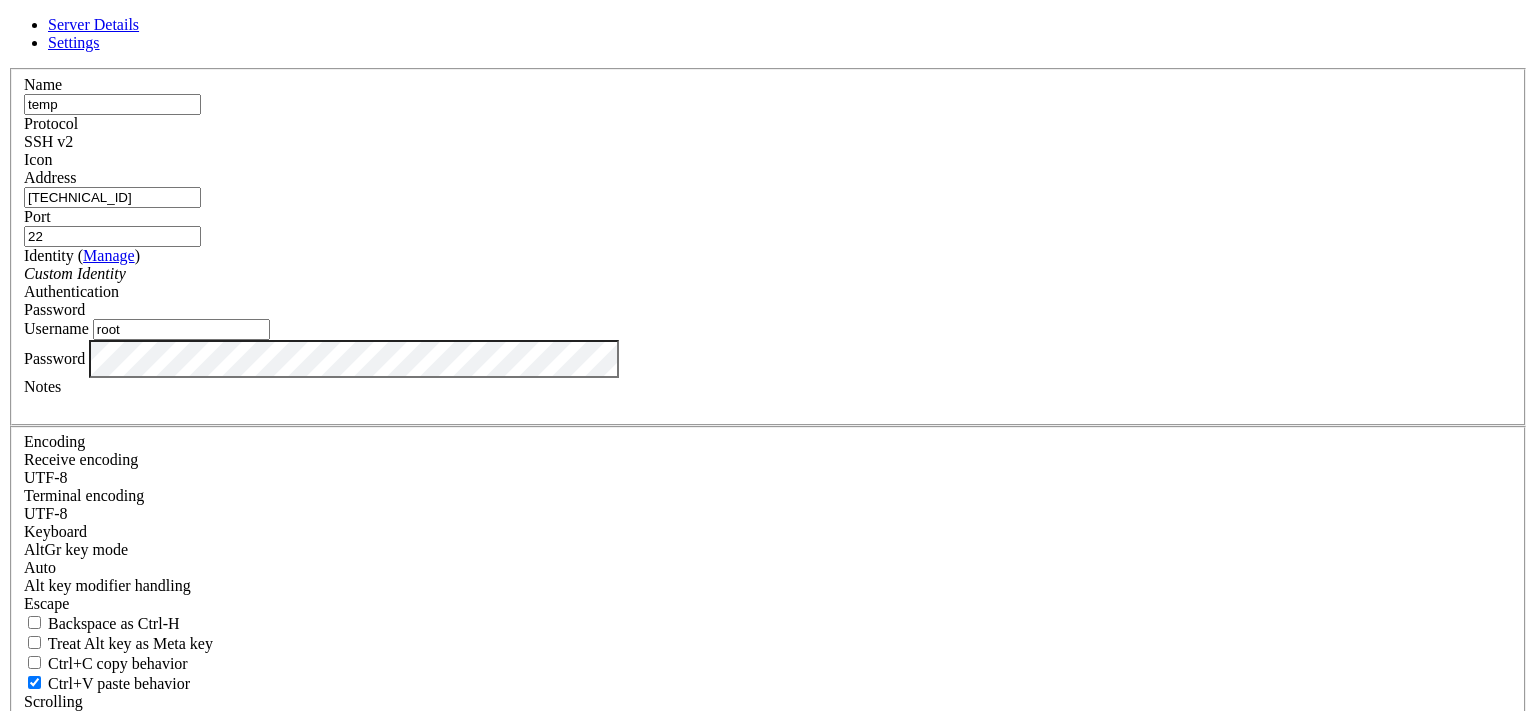 click on "Cancel
Save" at bounding box center [768, 822] 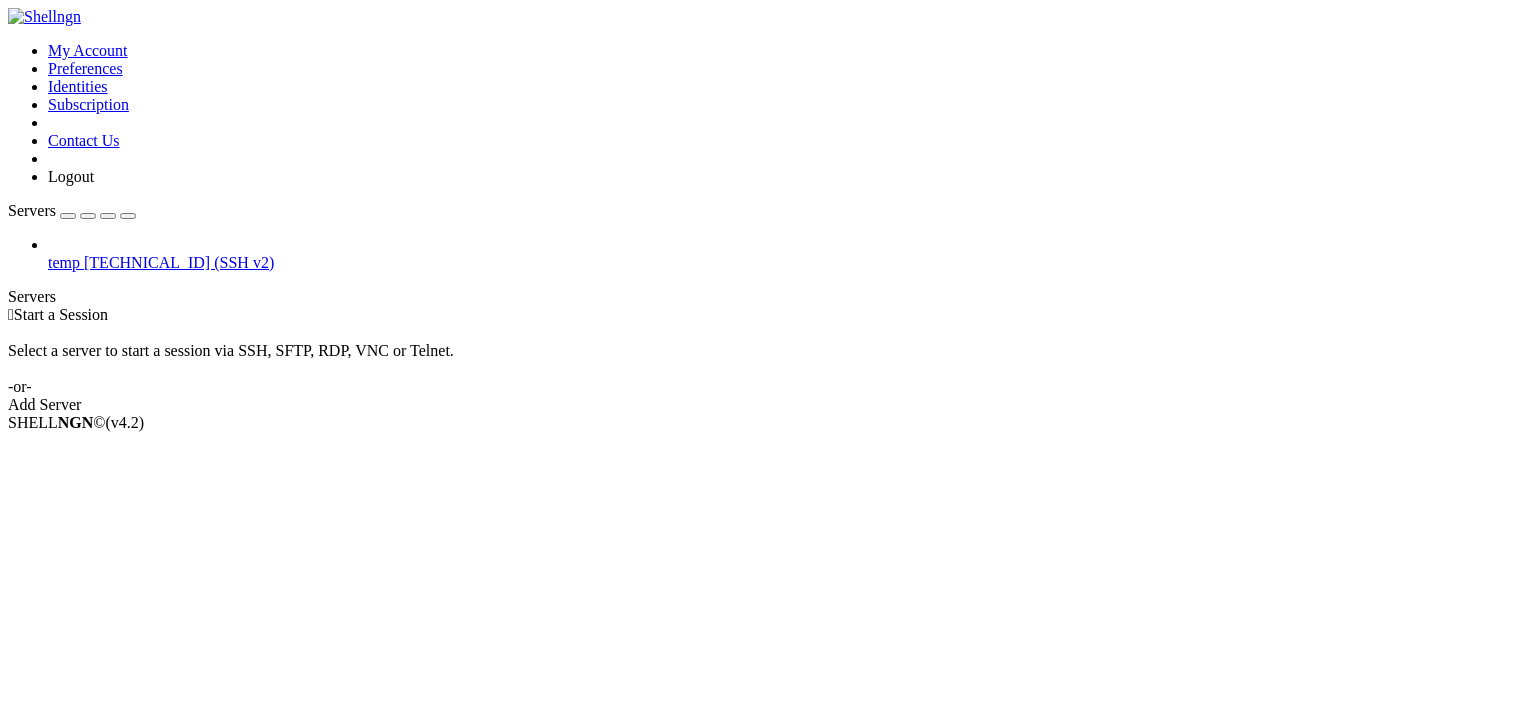click on "temp" at bounding box center [64, 262] 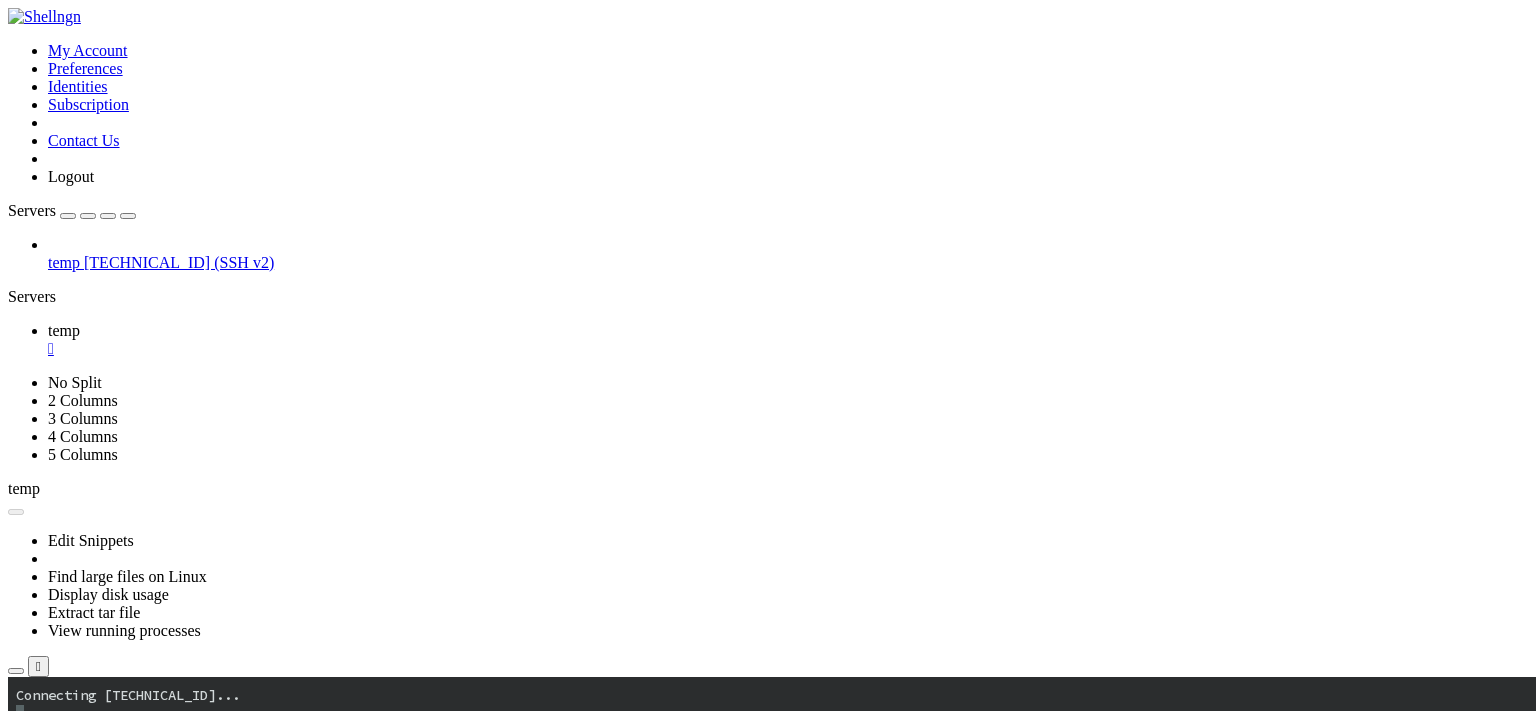 scroll, scrollTop: 0, scrollLeft: 0, axis: both 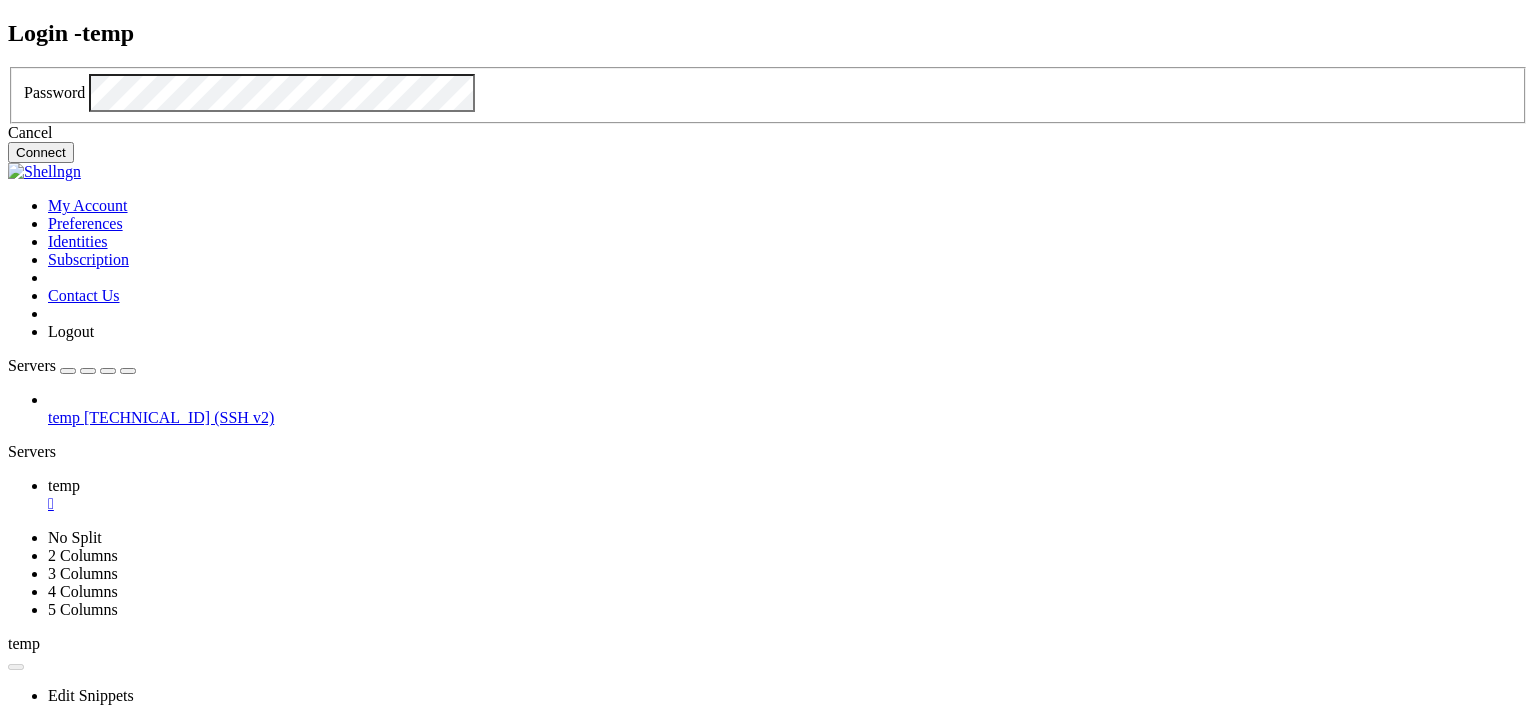 click on "Connect" at bounding box center (41, 152) 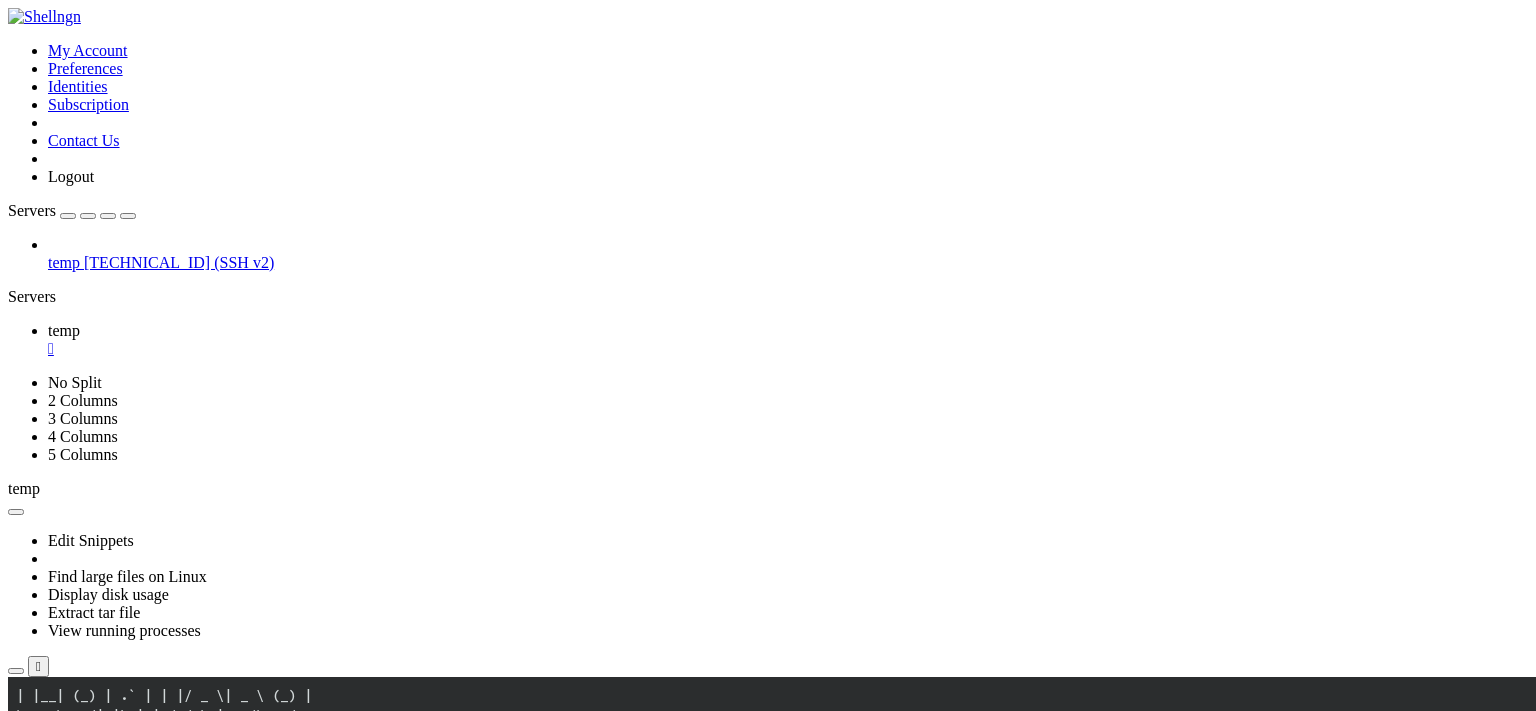 scroll, scrollTop: 180, scrollLeft: 0, axis: vertical 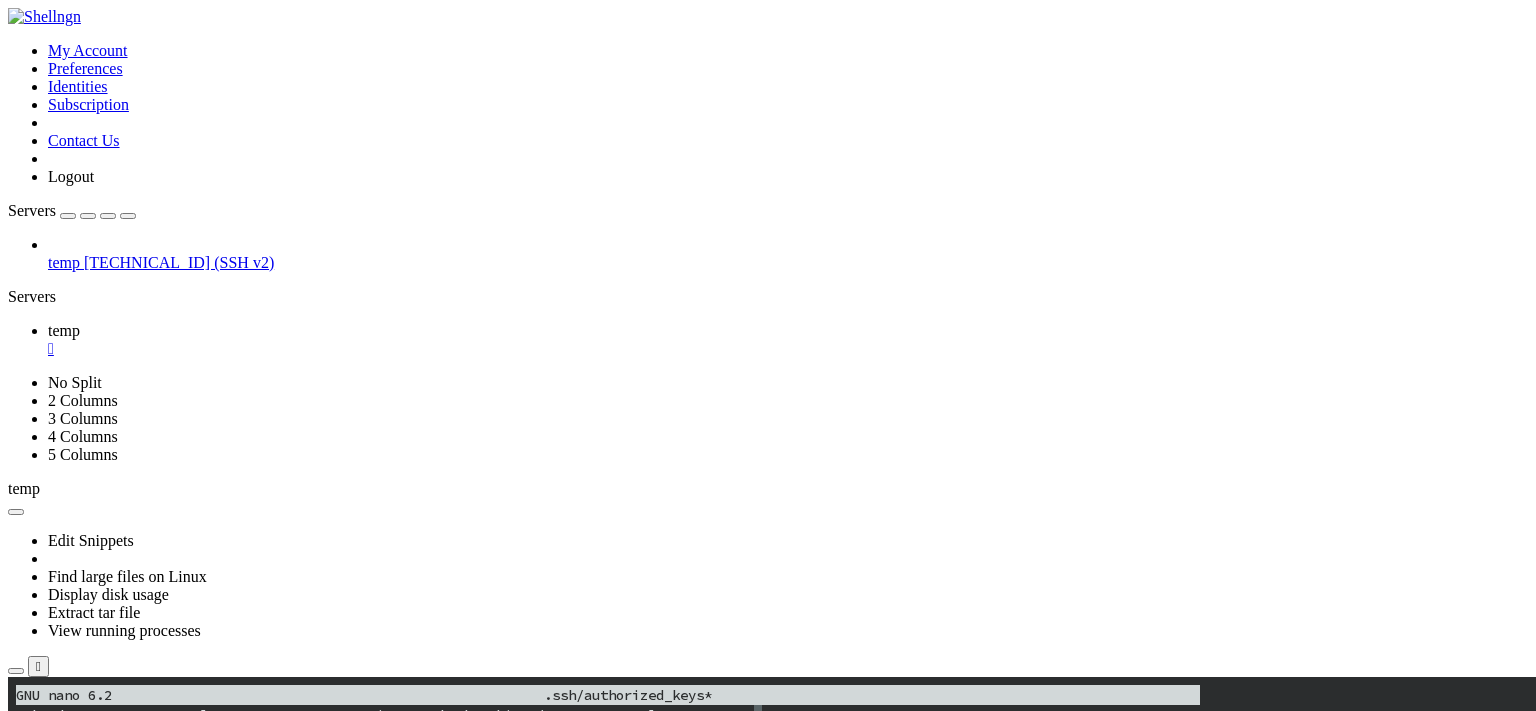 drag, startPoint x: 343, startPoint y: 725, endPoint x: 813, endPoint y: 855, distance: 487.6474 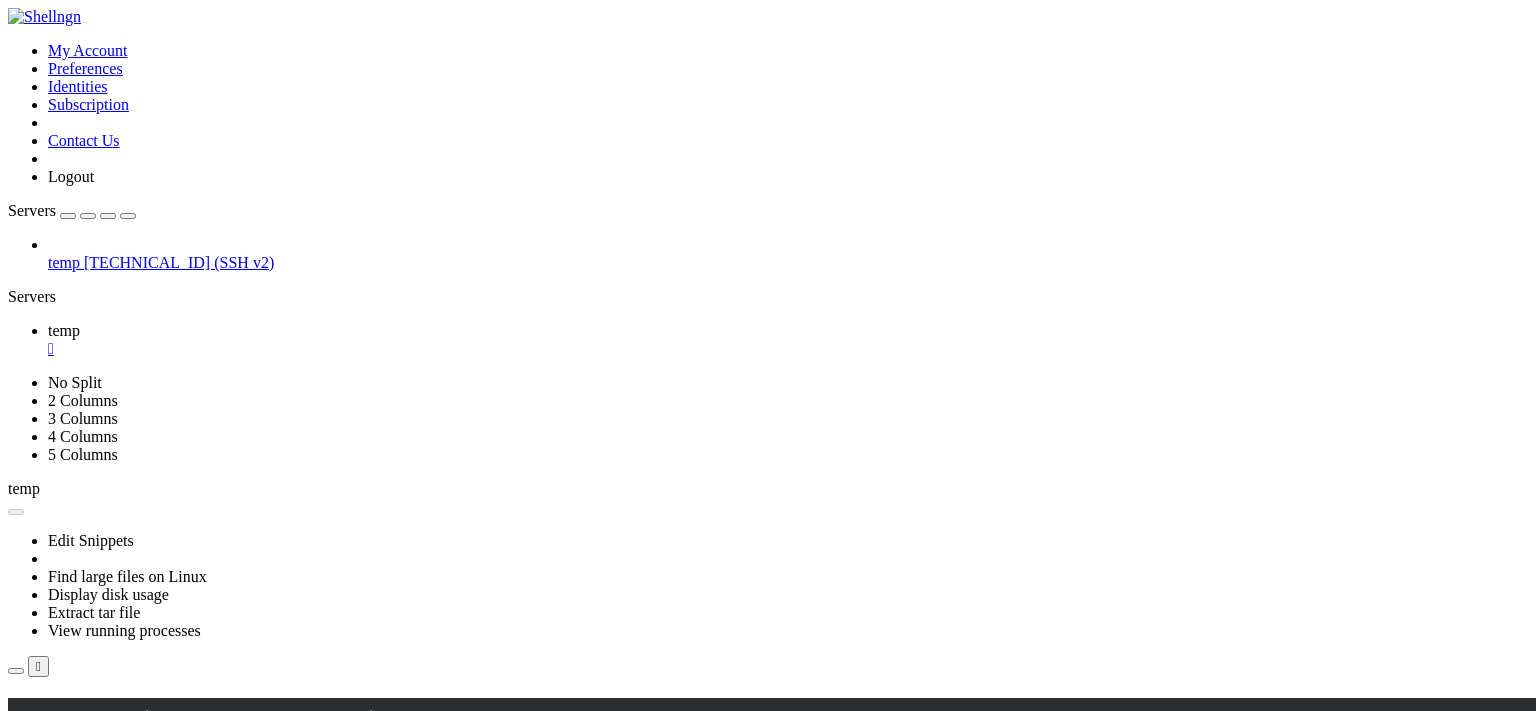 scroll, scrollTop: 420, scrollLeft: 0, axis: vertical 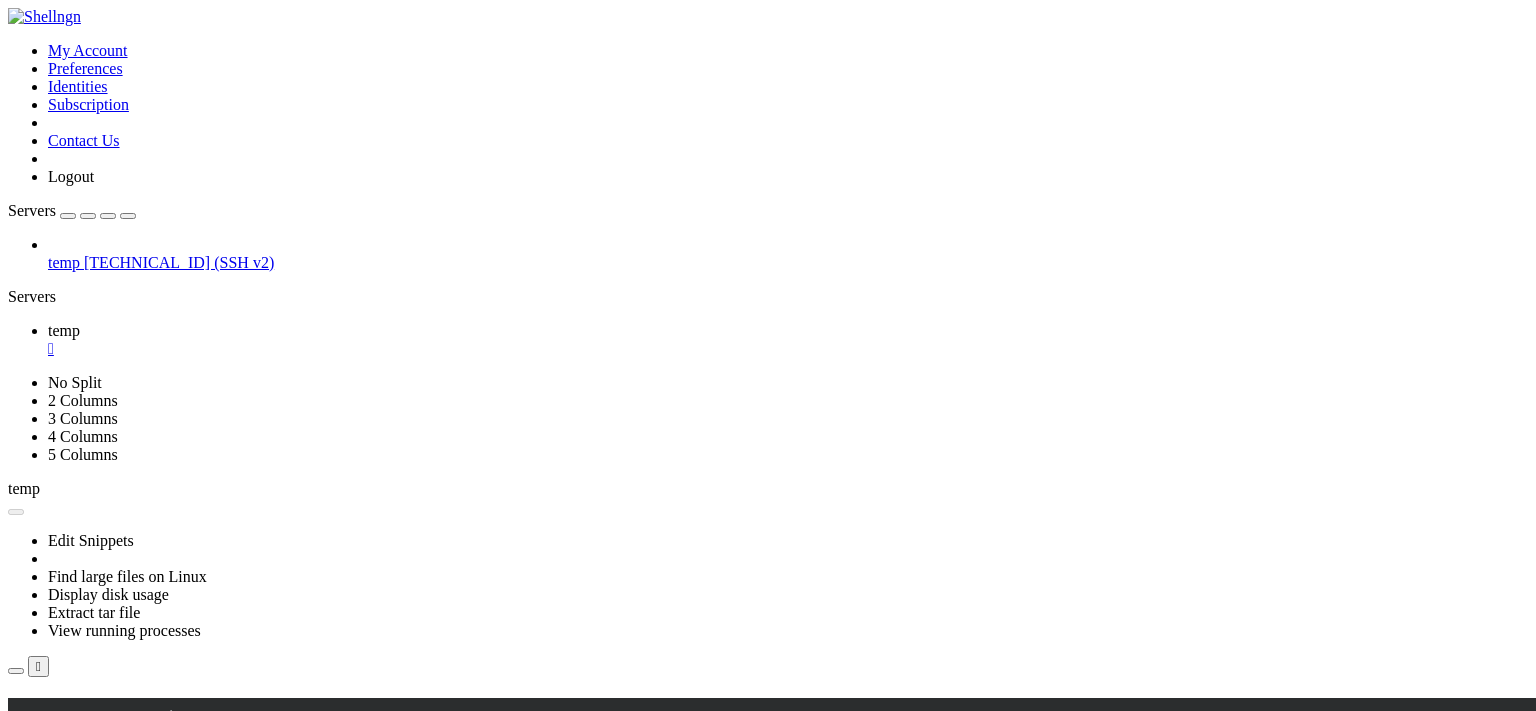 click on "" at bounding box center (788, 349) 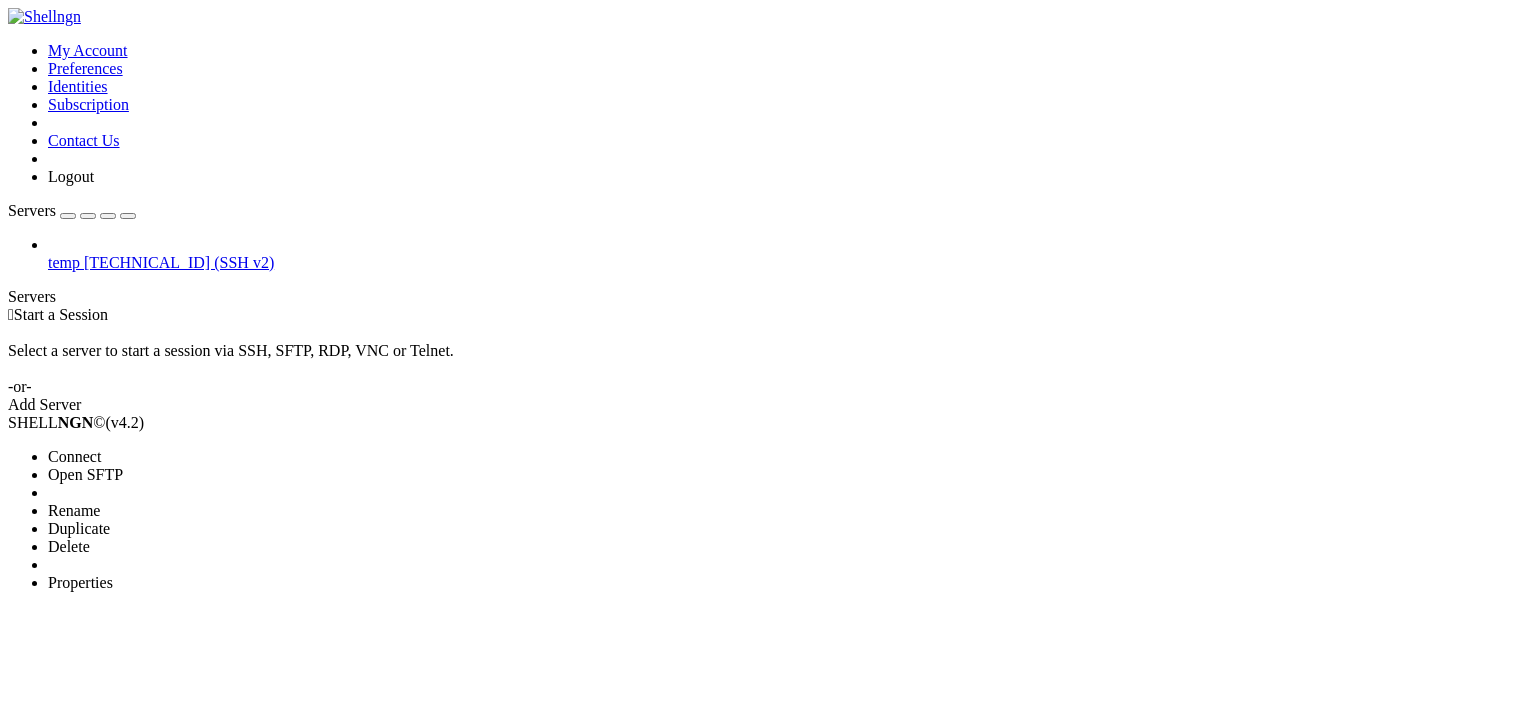 click on "Properties" at bounding box center (139, 583) 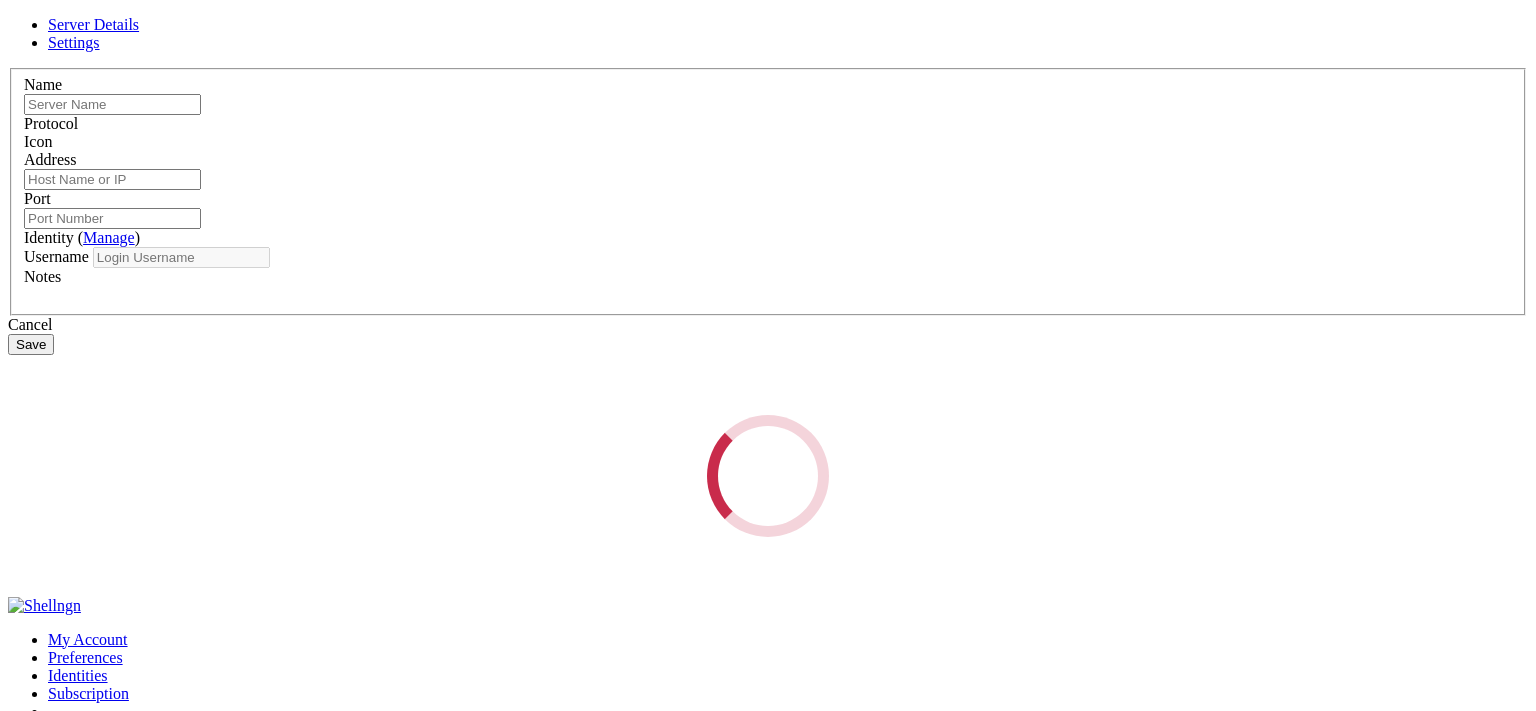 type on "temp" 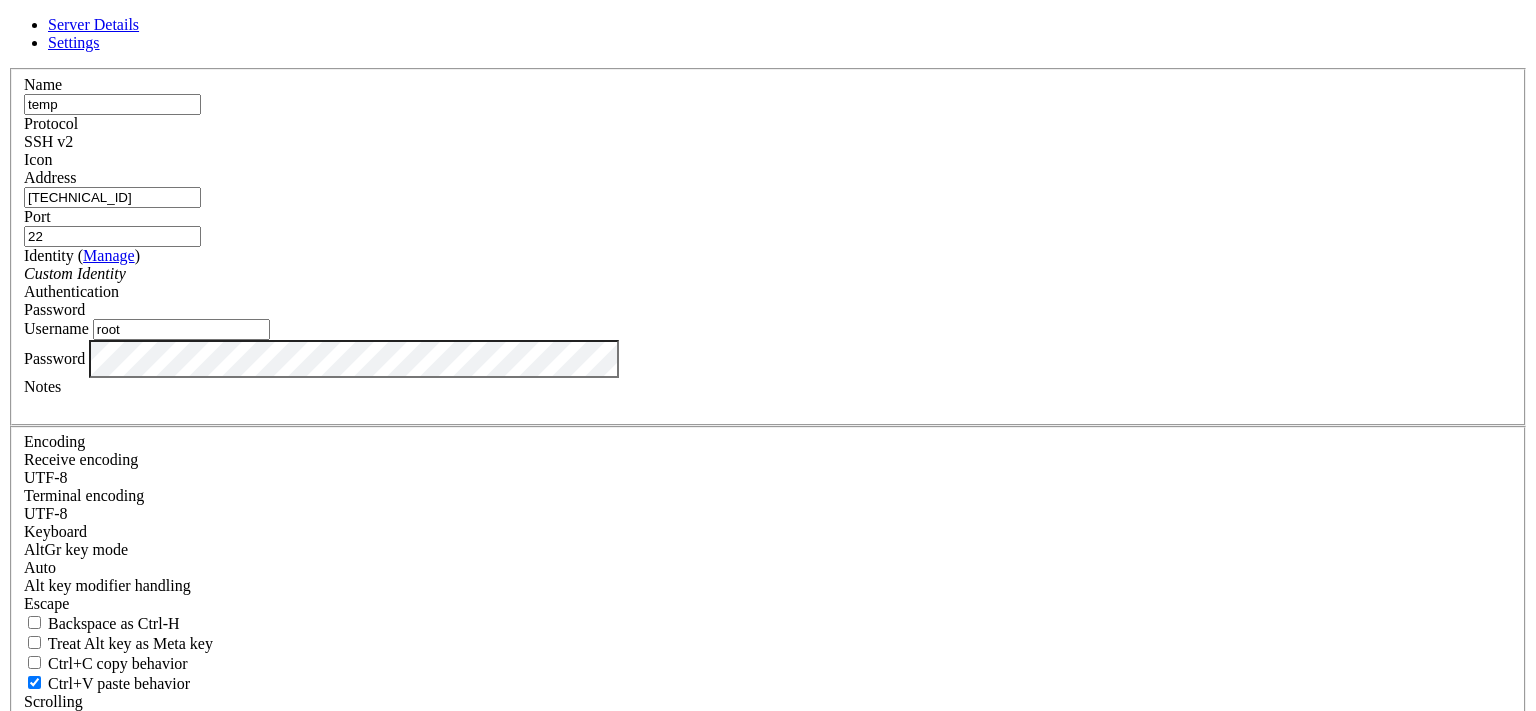 drag, startPoint x: 640, startPoint y: 386, endPoint x: 491, endPoint y: 388, distance: 149.01343 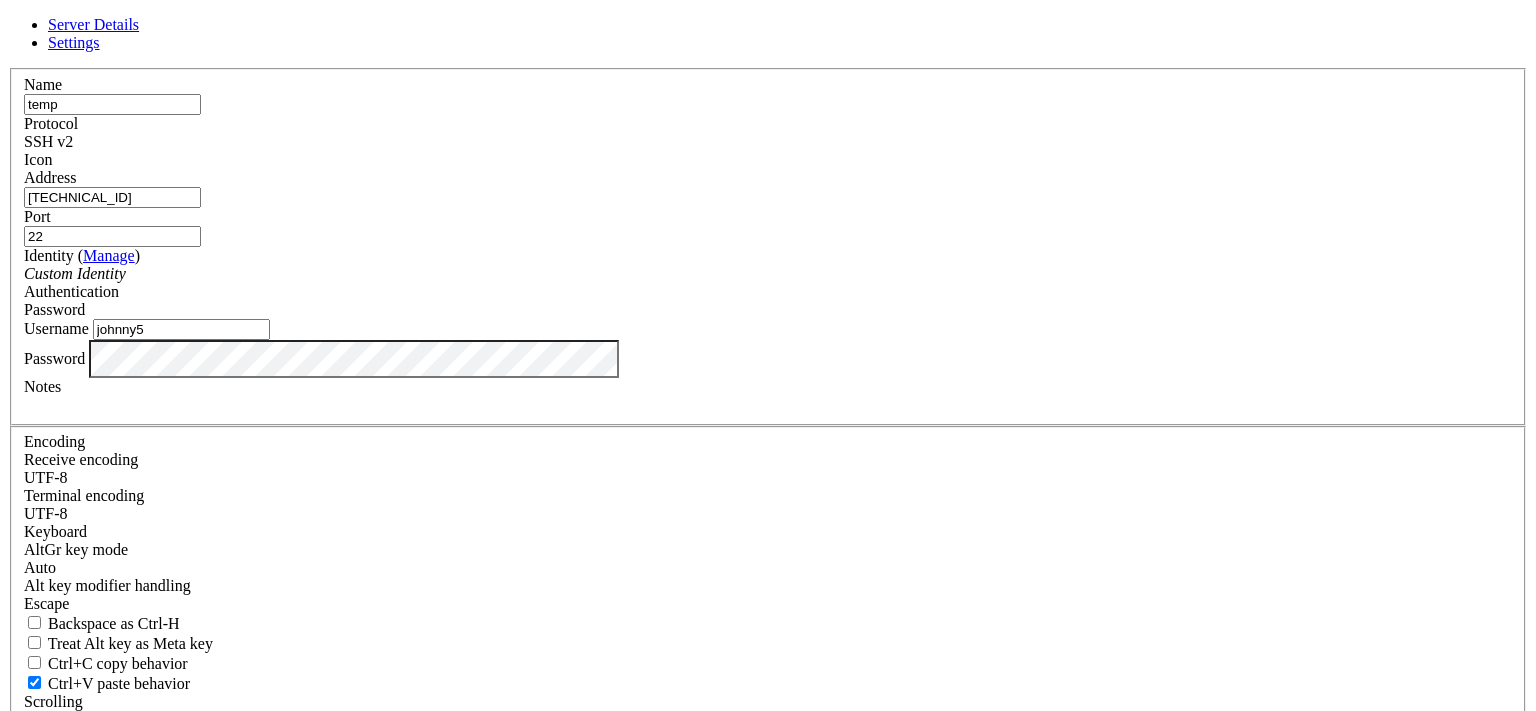 type on "johnny5" 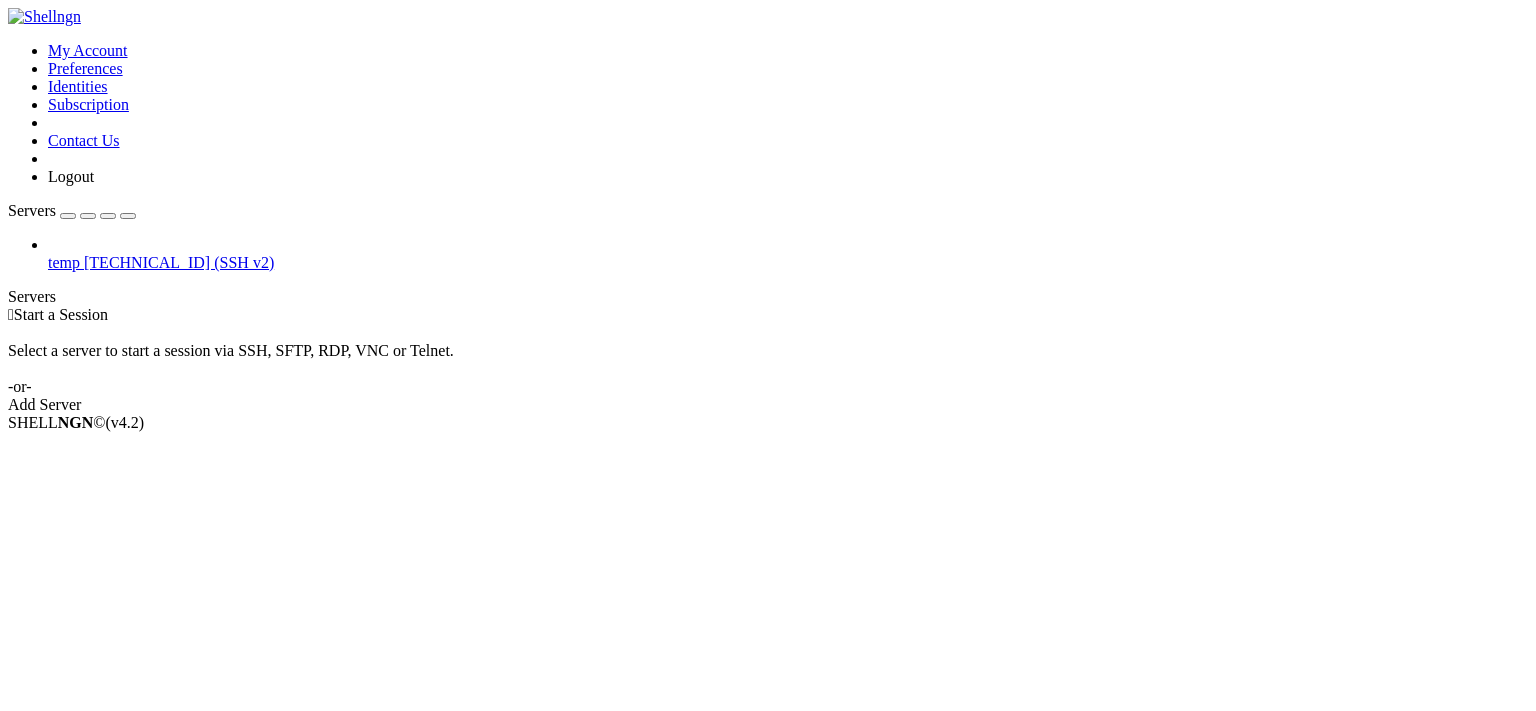 click on "temp
[TECHNICAL_ID] (SSH v2)" at bounding box center [788, 263] 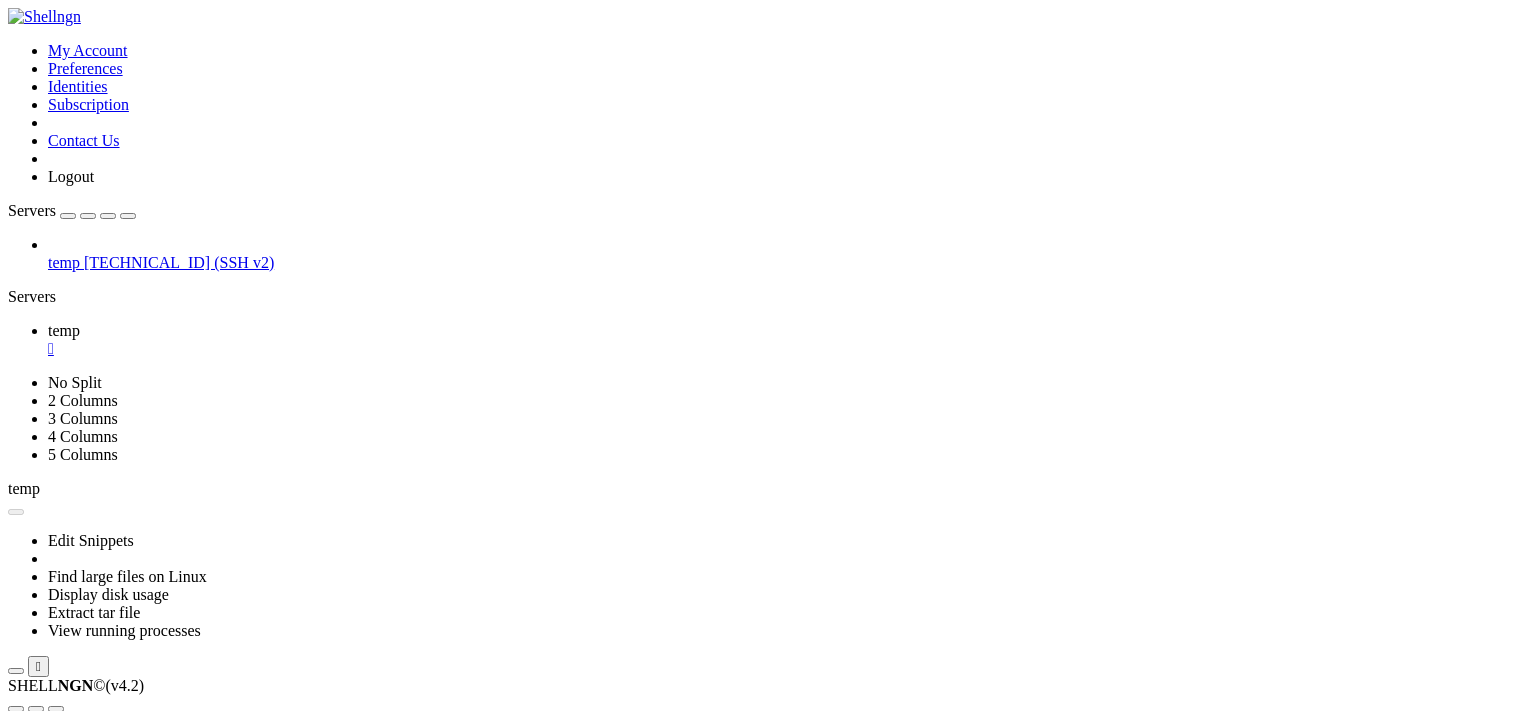 scroll, scrollTop: 0, scrollLeft: 0, axis: both 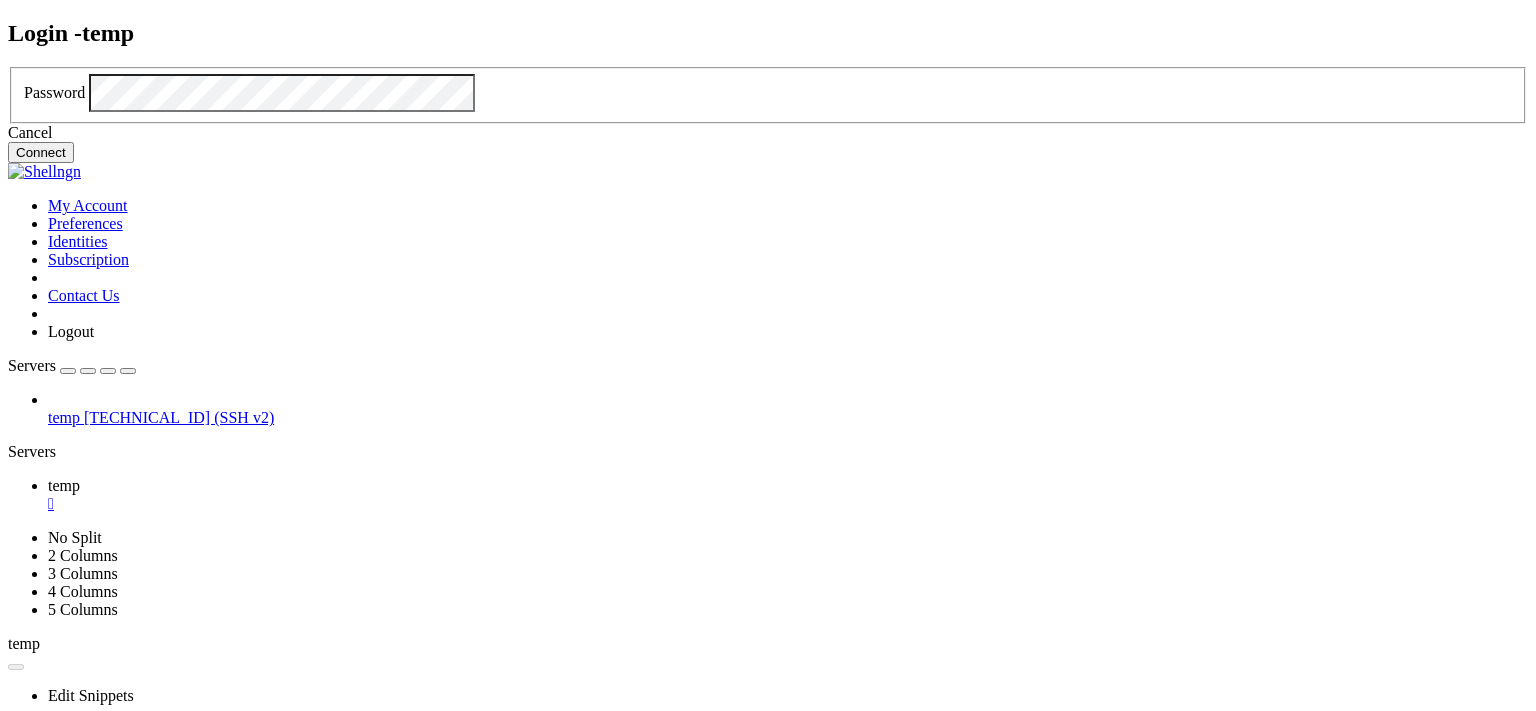 click on "Connect" at bounding box center (41, 152) 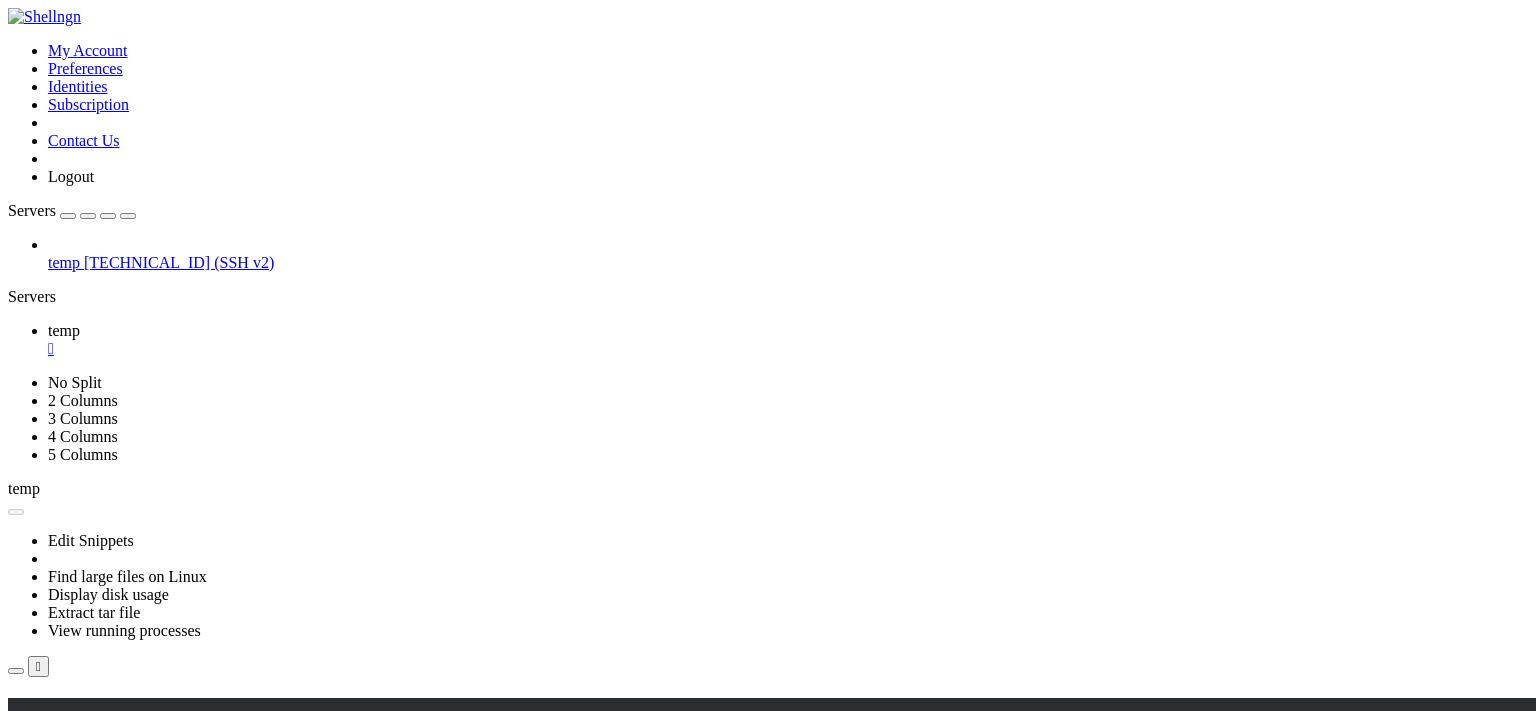 click on "Properties" at bounding box center [80, 981] 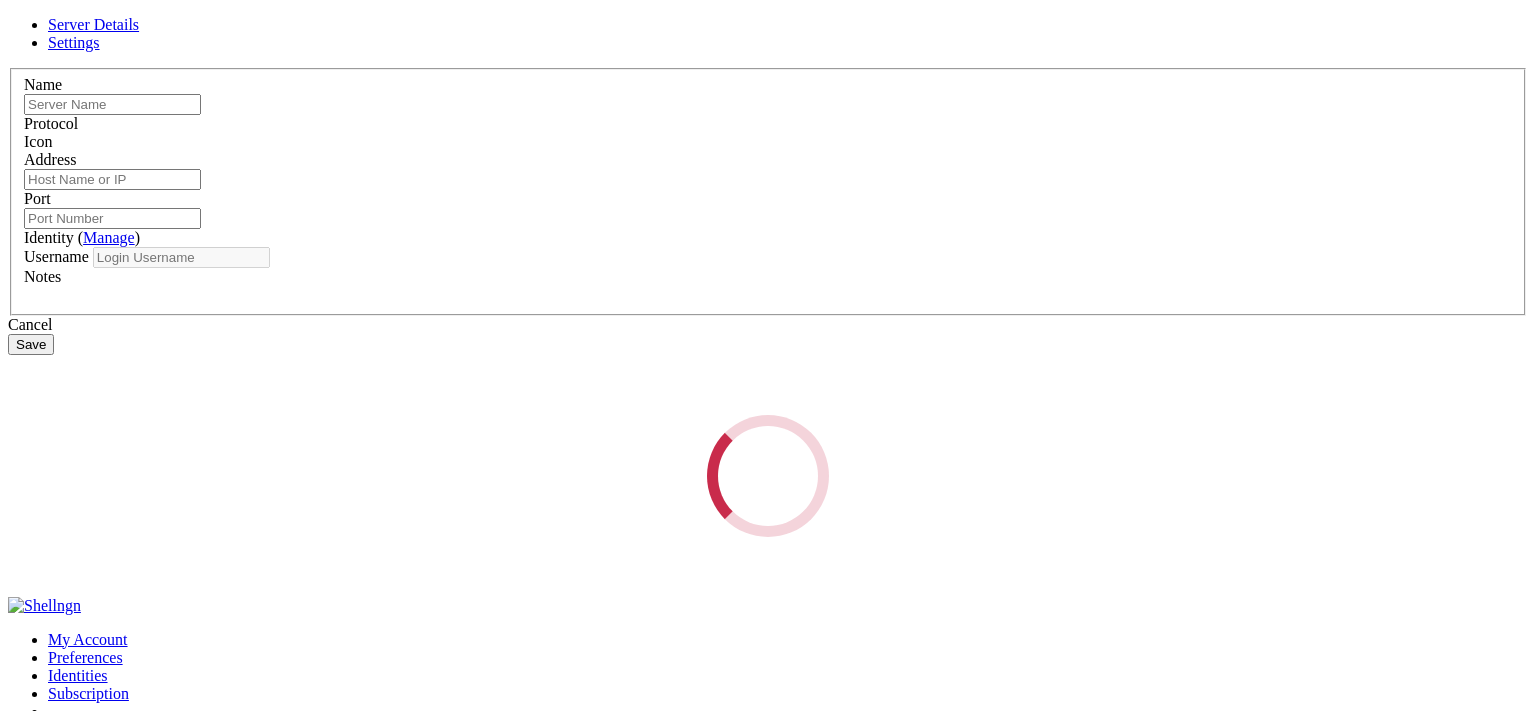 type on "temp" 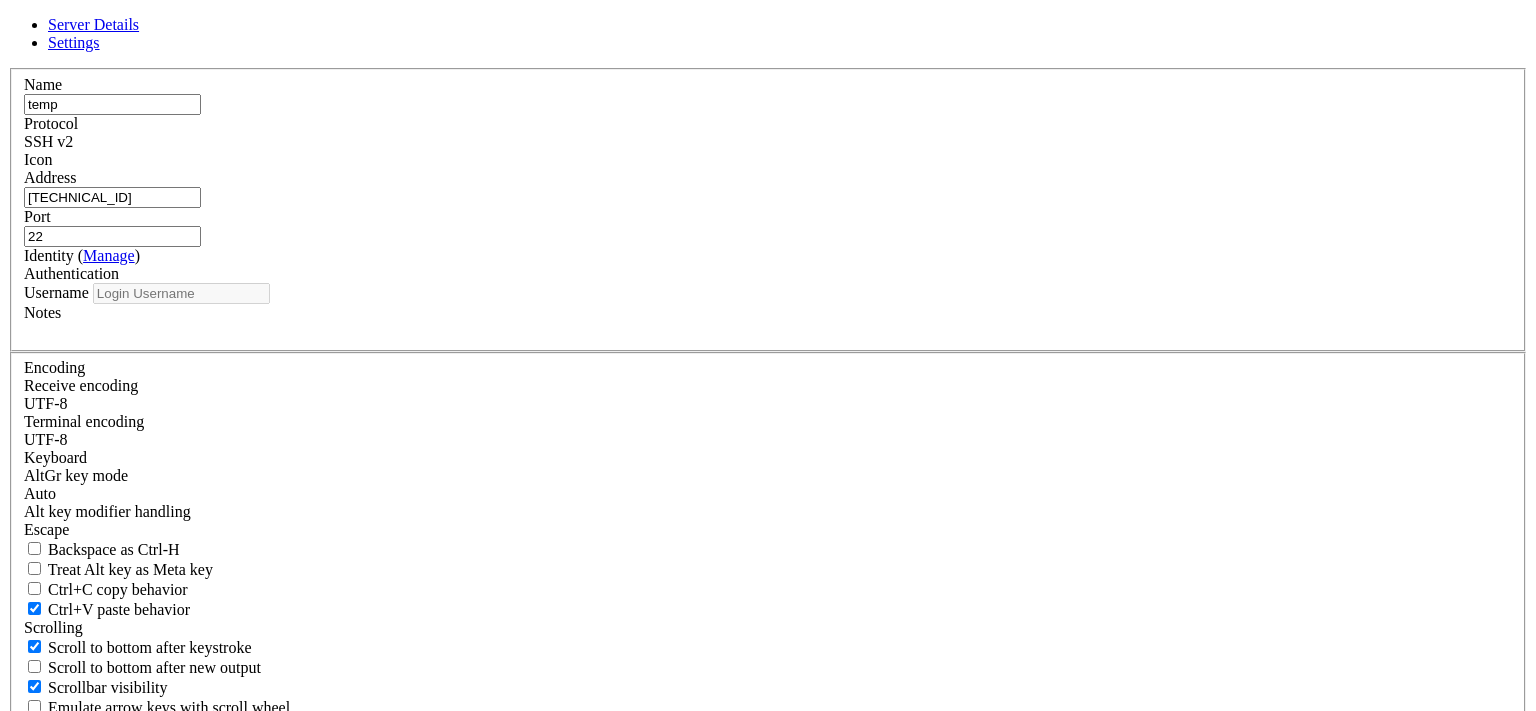type on "johnny5" 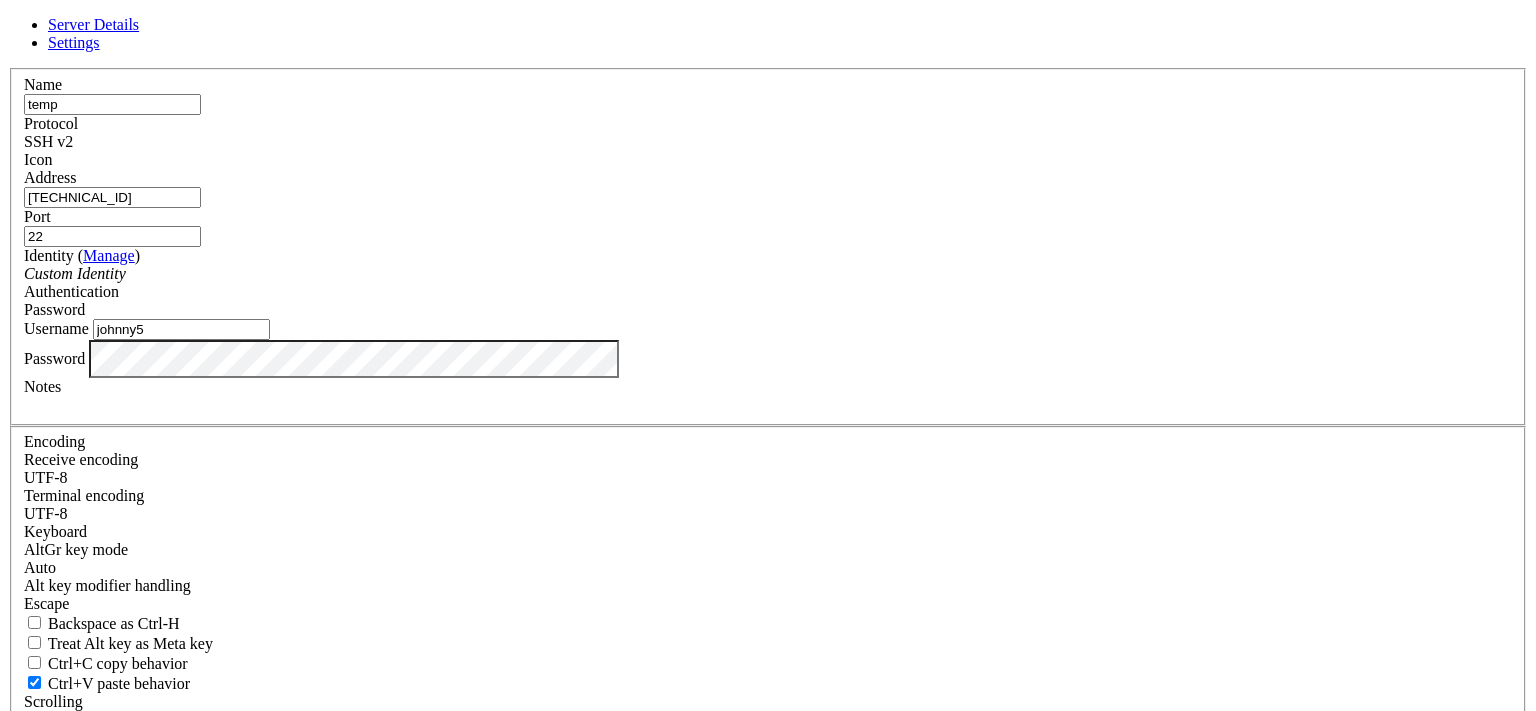 click on "22" at bounding box center [112, 236] 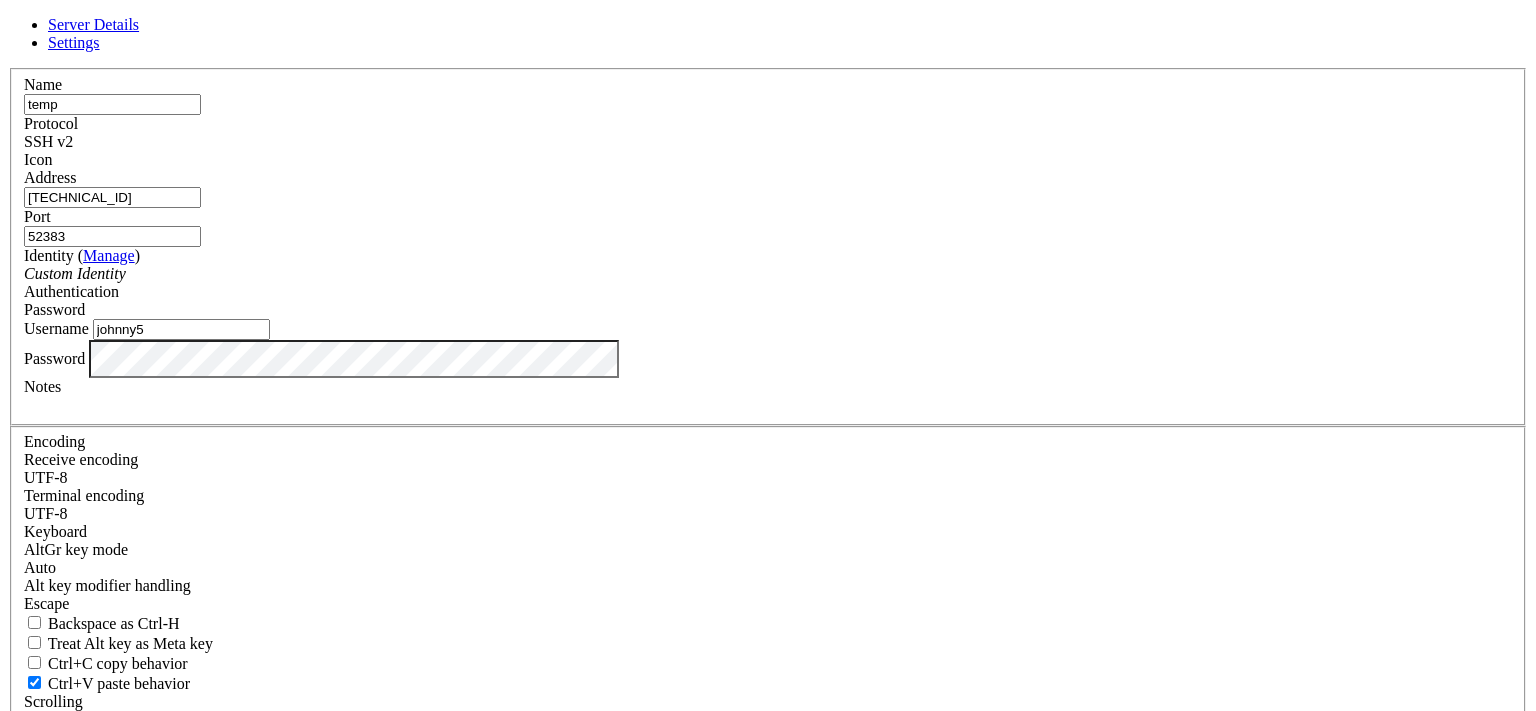 type on "52383" 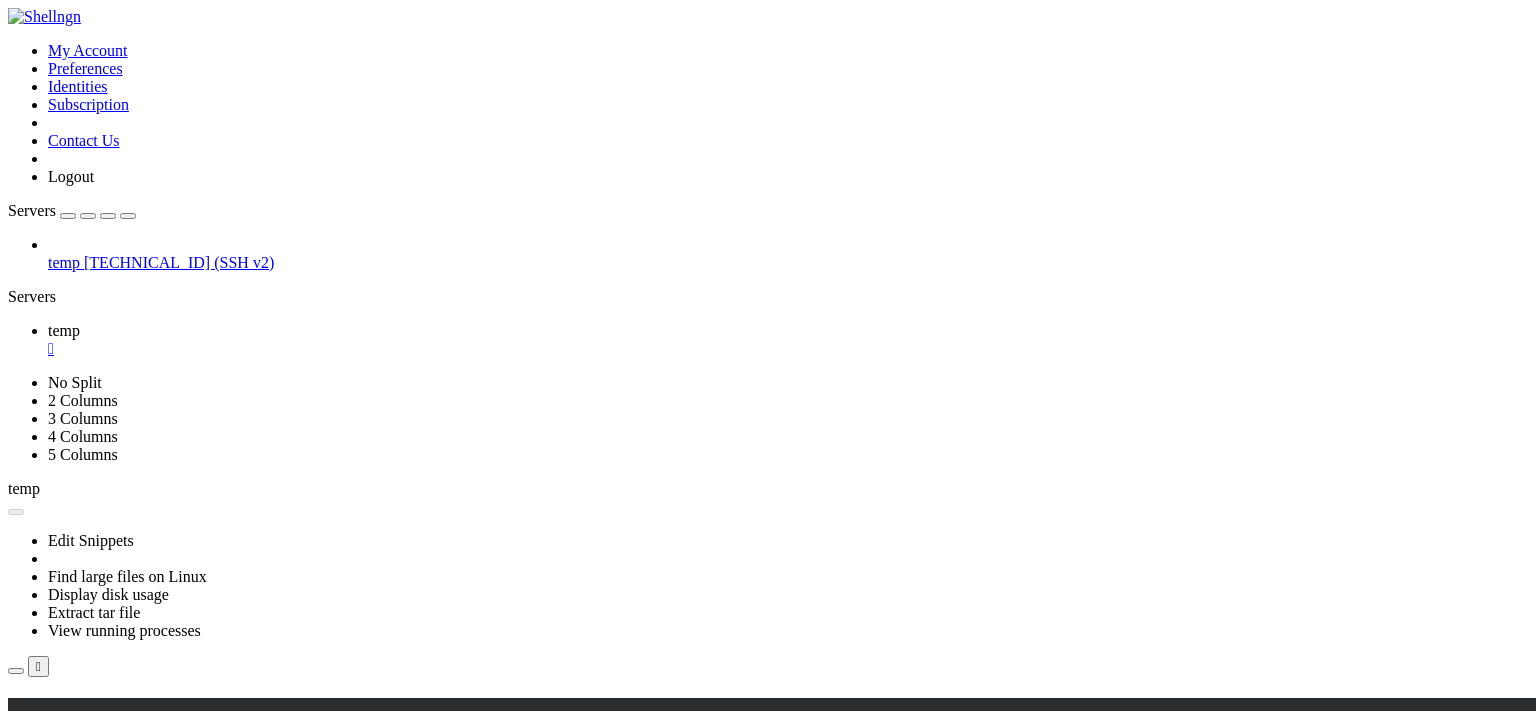 click on "" at bounding box center [788, 349] 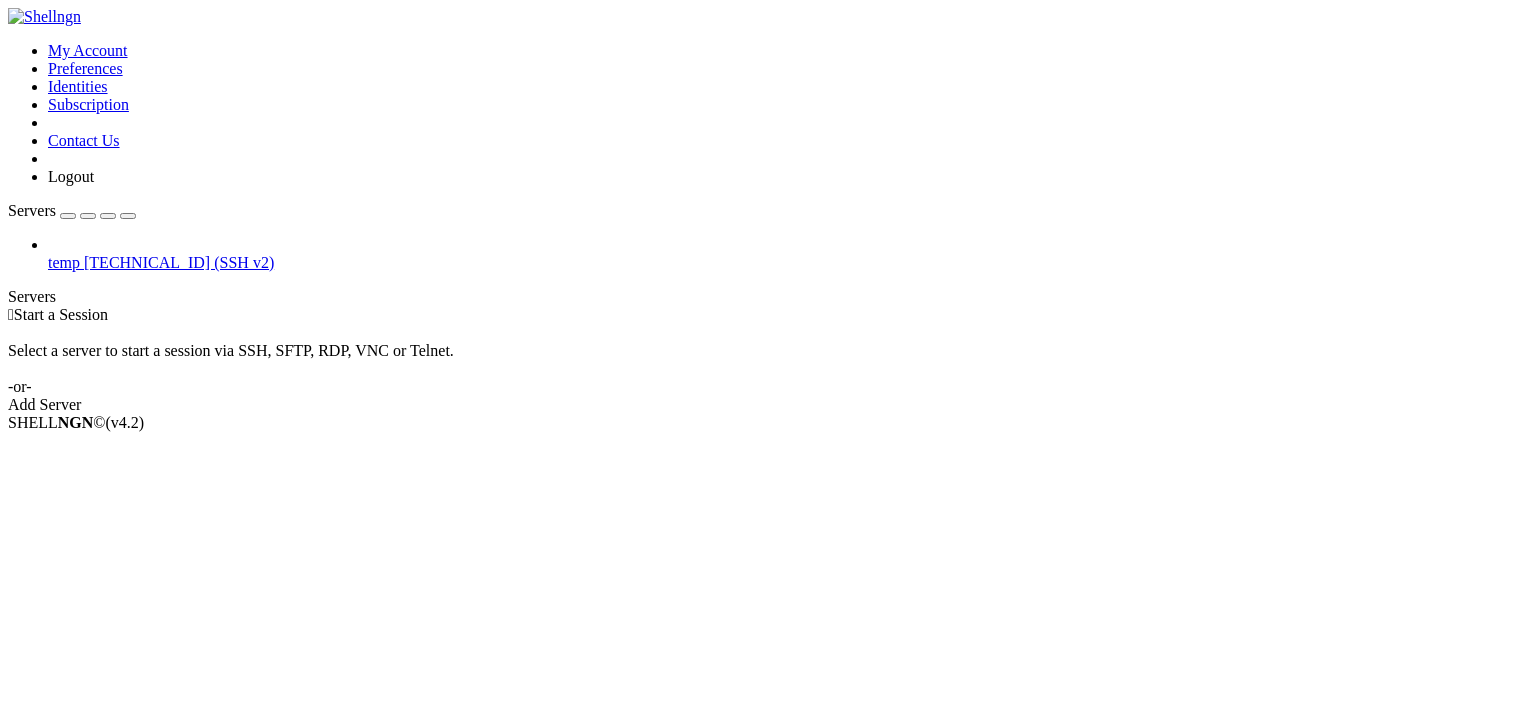 click on "temp" at bounding box center [64, 262] 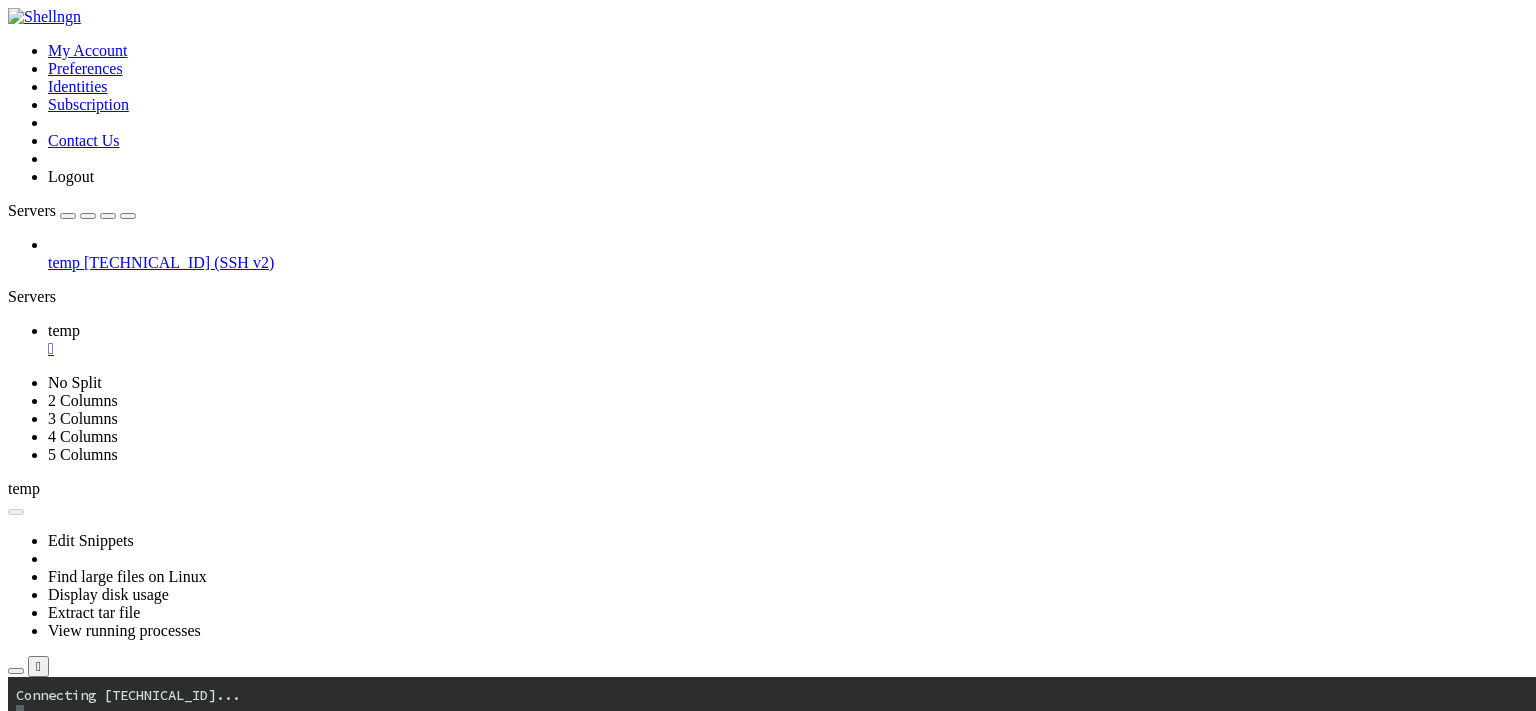 scroll, scrollTop: 0, scrollLeft: 0, axis: both 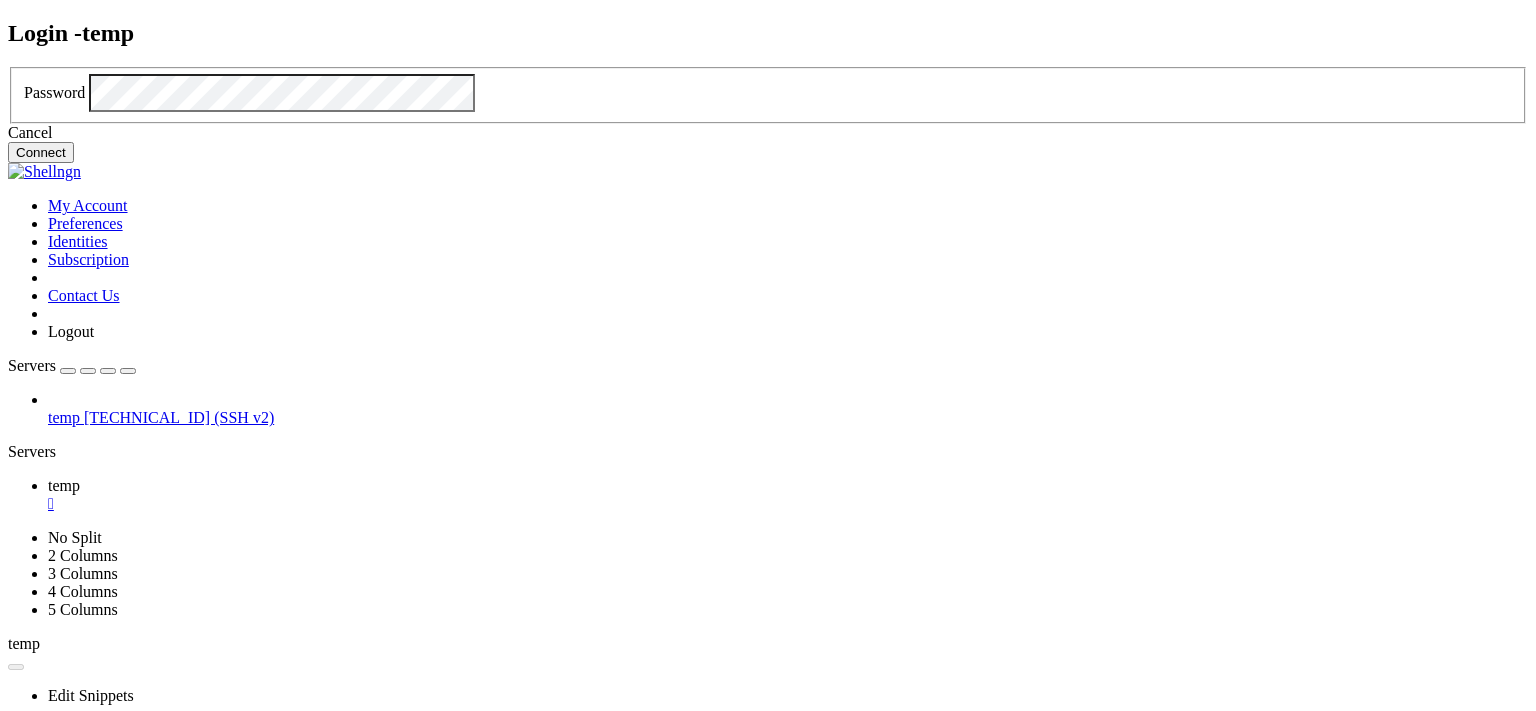 click on "Connect" at bounding box center [41, 152] 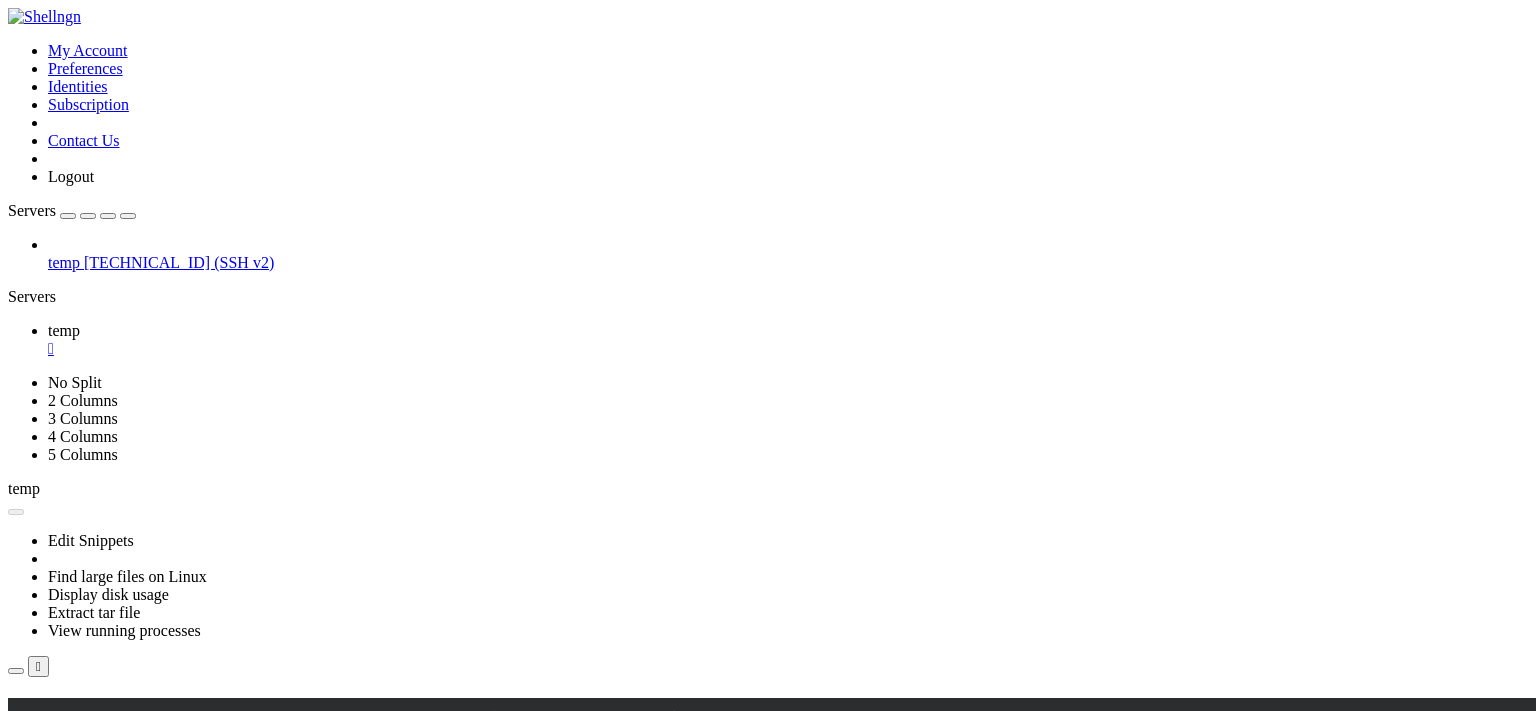 click on "Delete" at bounding box center (69, 945) 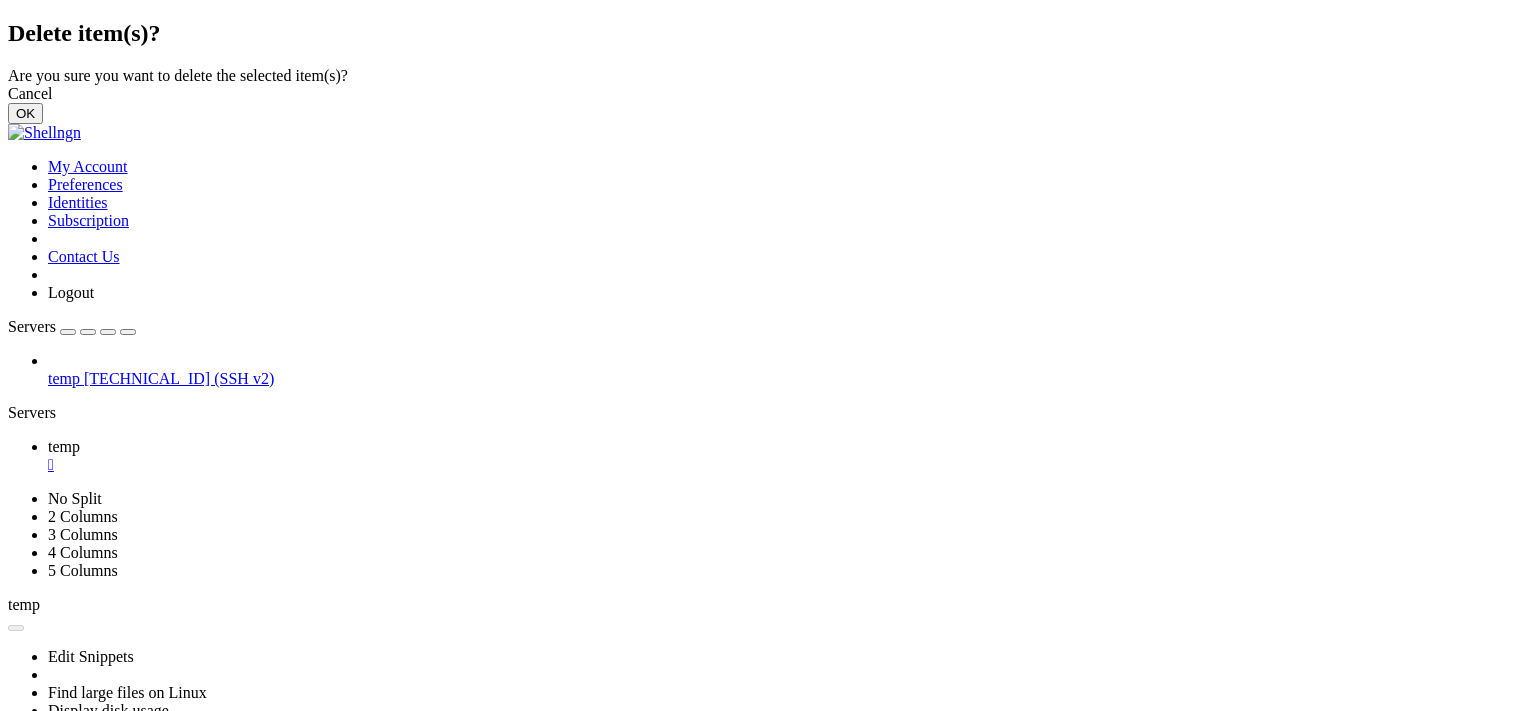click on "OK" at bounding box center (25, 113) 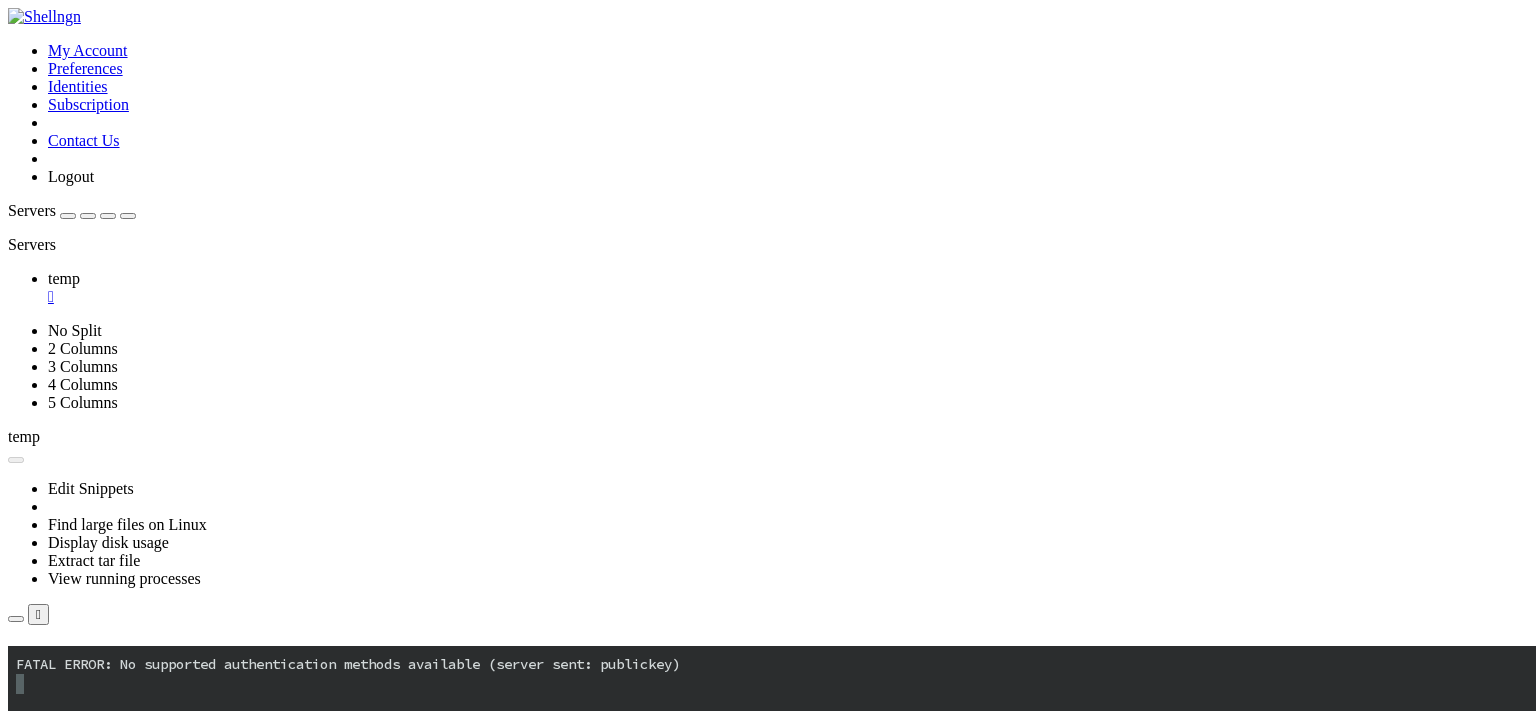 click at bounding box center [8, 42] 